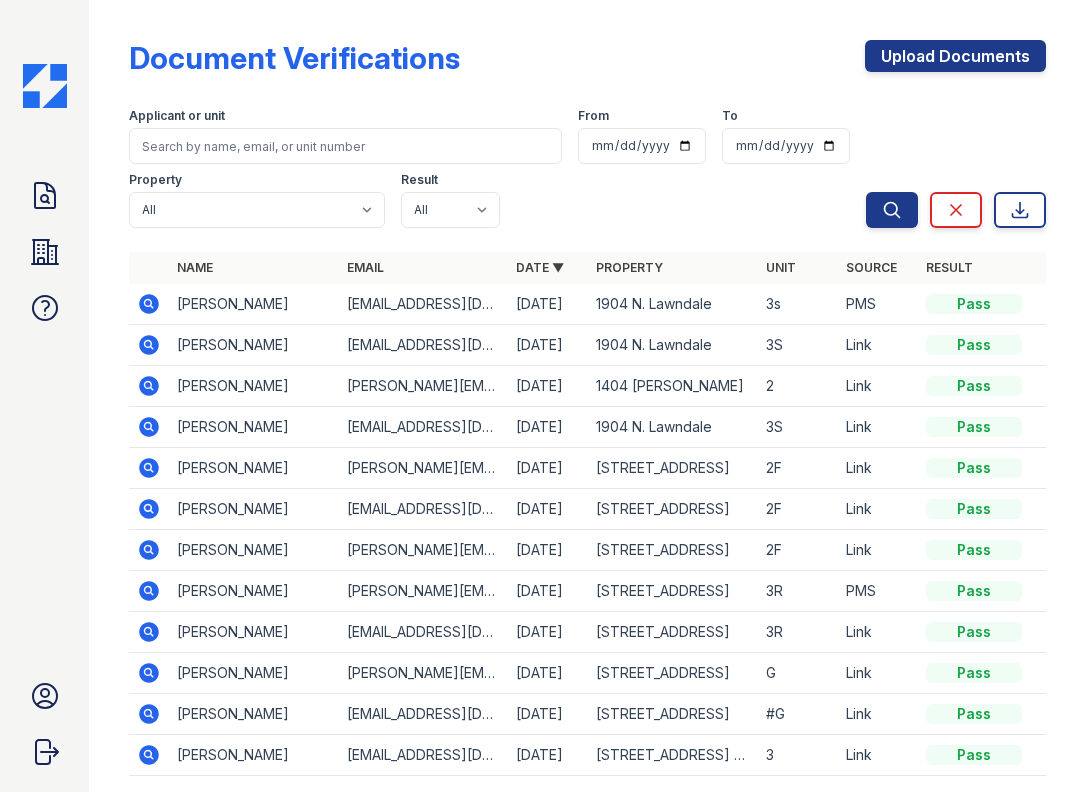 scroll, scrollTop: 0, scrollLeft: 0, axis: both 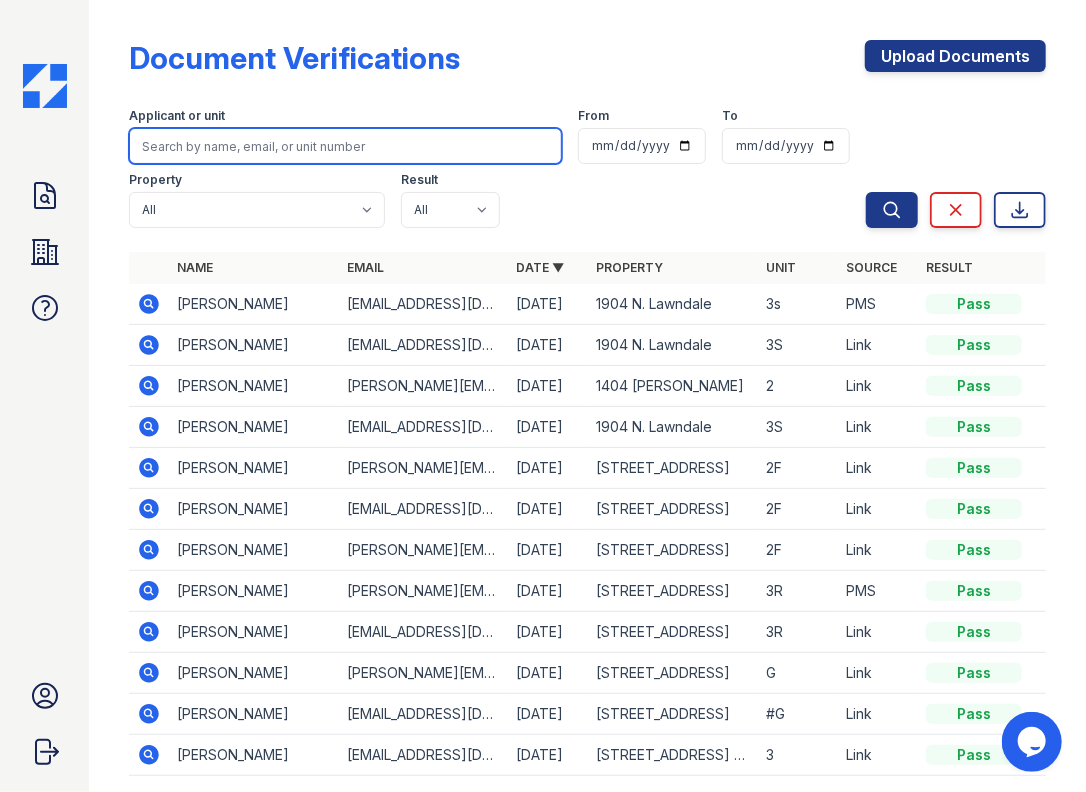 click at bounding box center (345, 146) 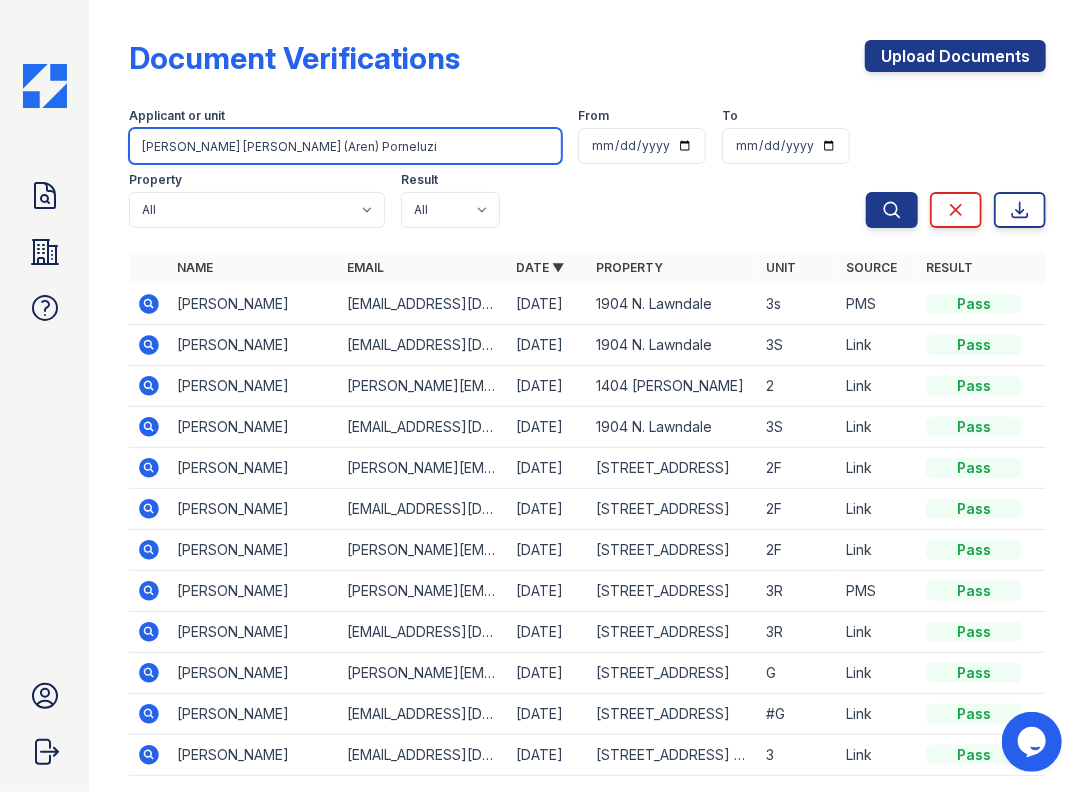 drag, startPoint x: 339, startPoint y: 141, endPoint x: 108, endPoint y: 143, distance: 231.00865 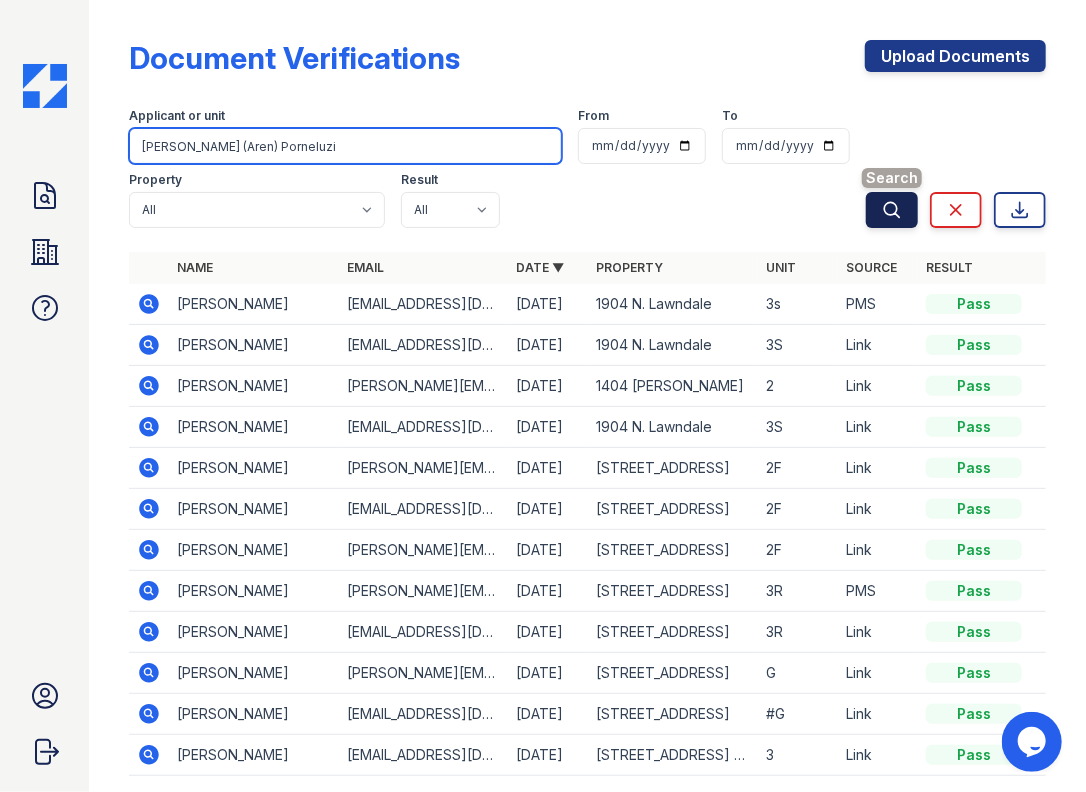 type on "Erica (Aren) Porneluzi" 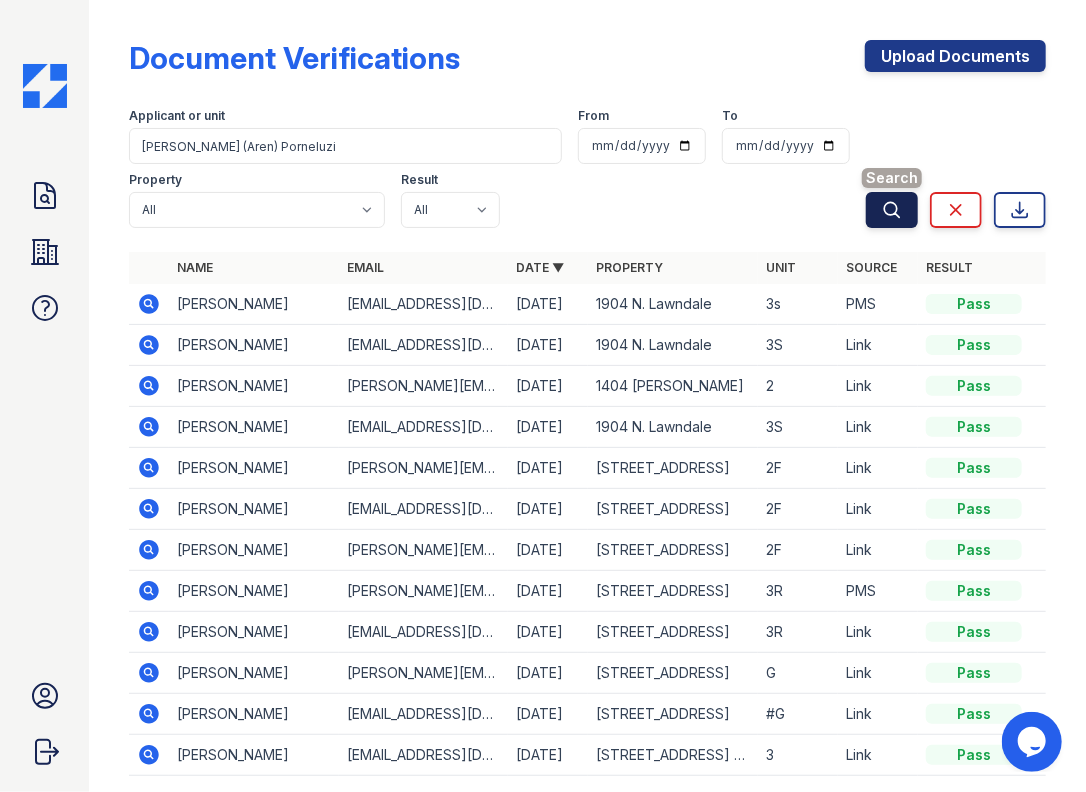 click on "Search" at bounding box center (892, 210) 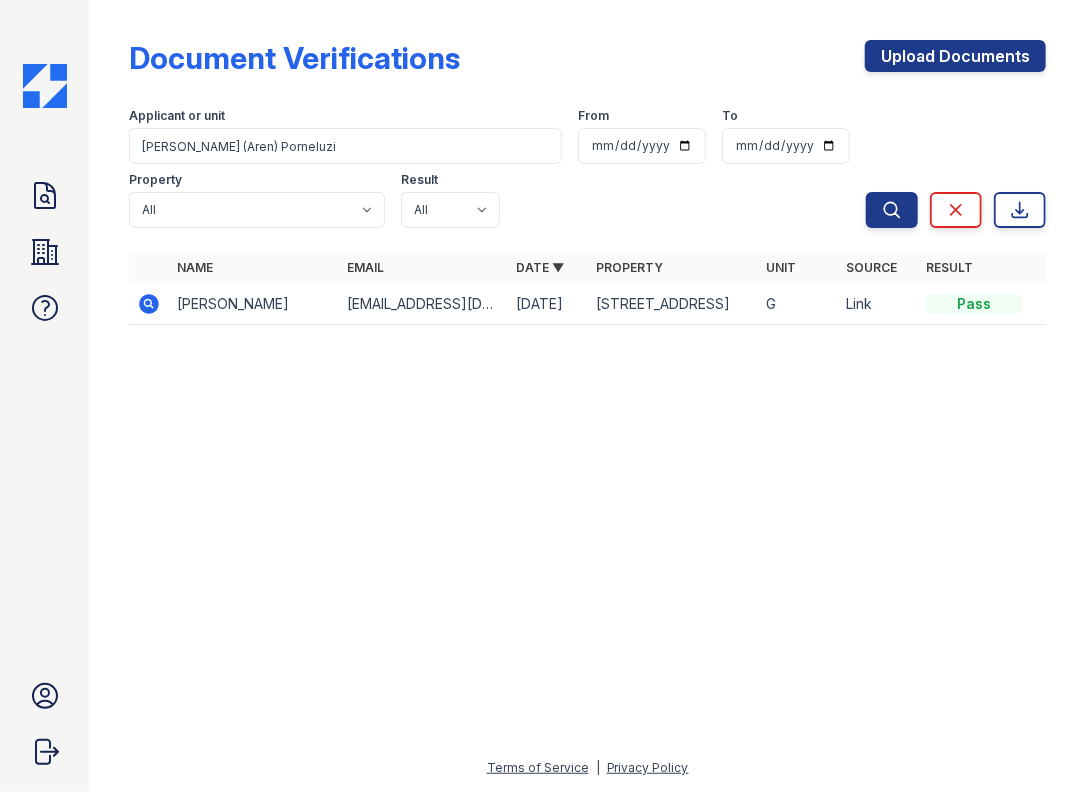 click 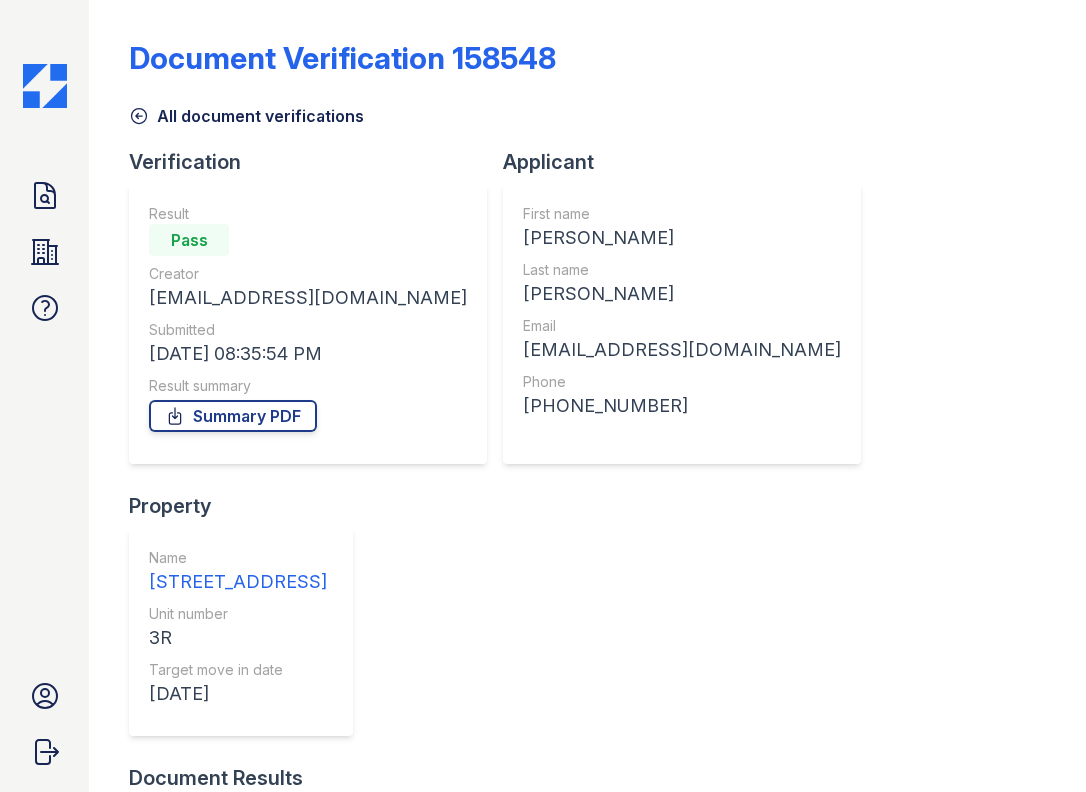 scroll, scrollTop: 0, scrollLeft: 0, axis: both 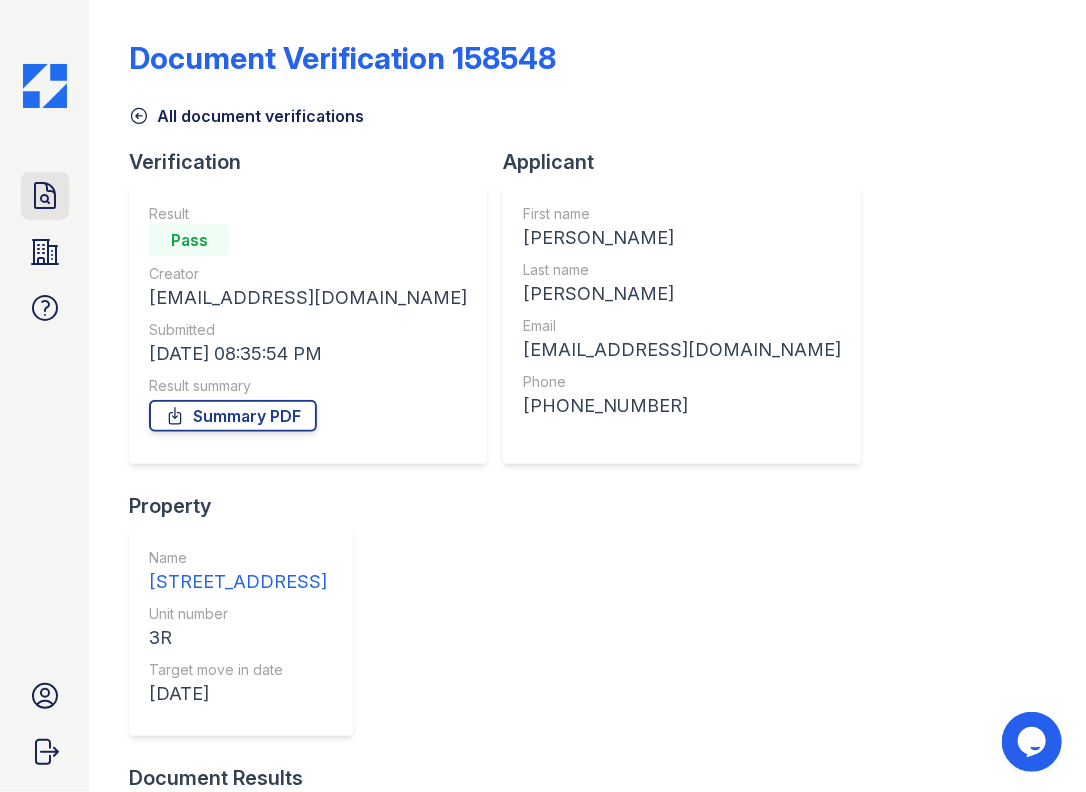click 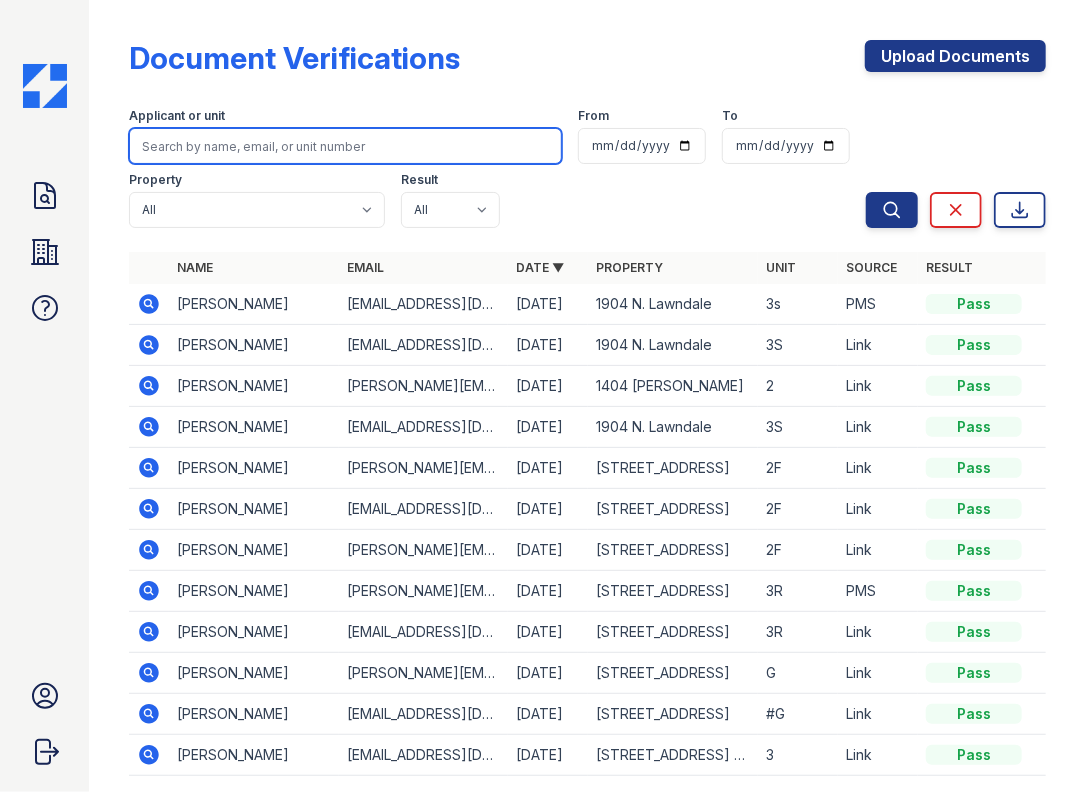 click at bounding box center [345, 146] 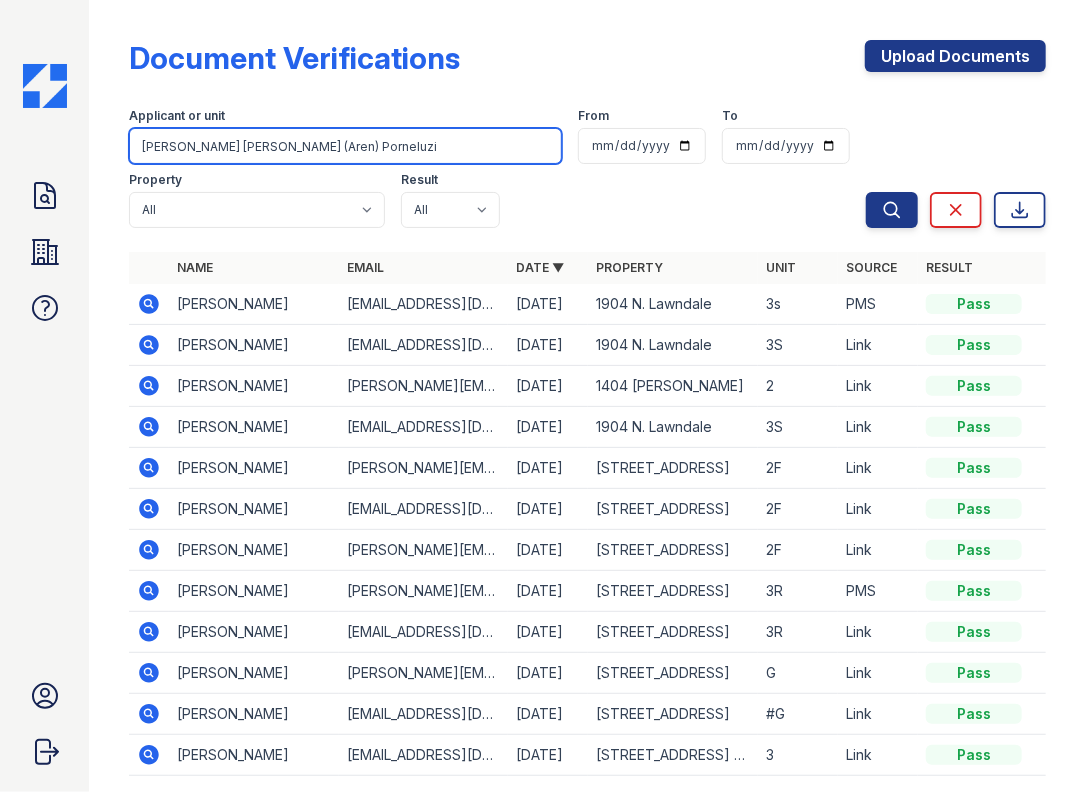 drag, startPoint x: 294, startPoint y: 149, endPoint x: 500, endPoint y: 154, distance: 206.06067 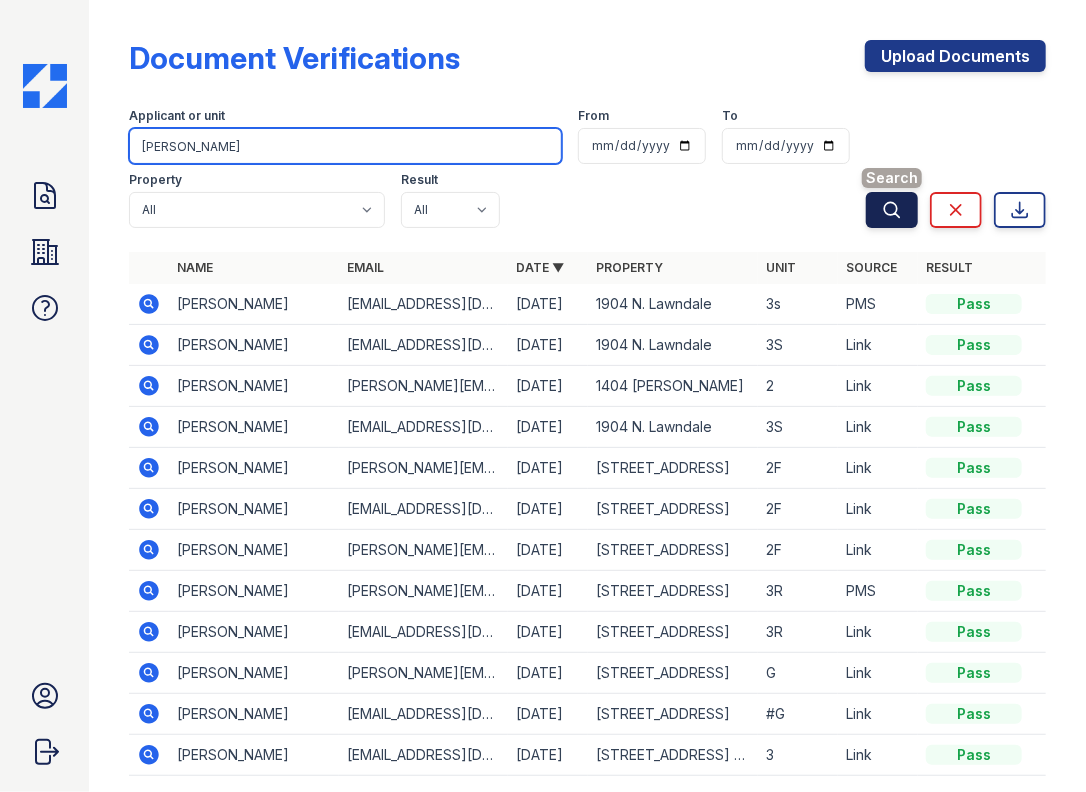 type on "Marissa Clements" 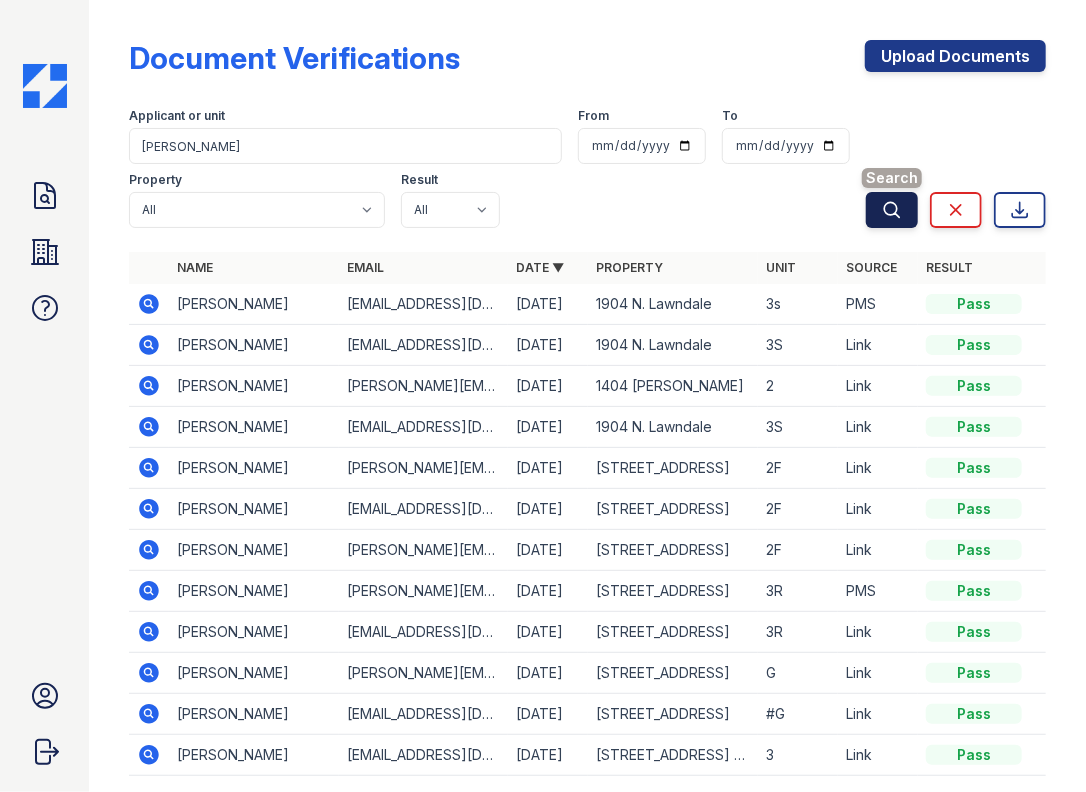 click 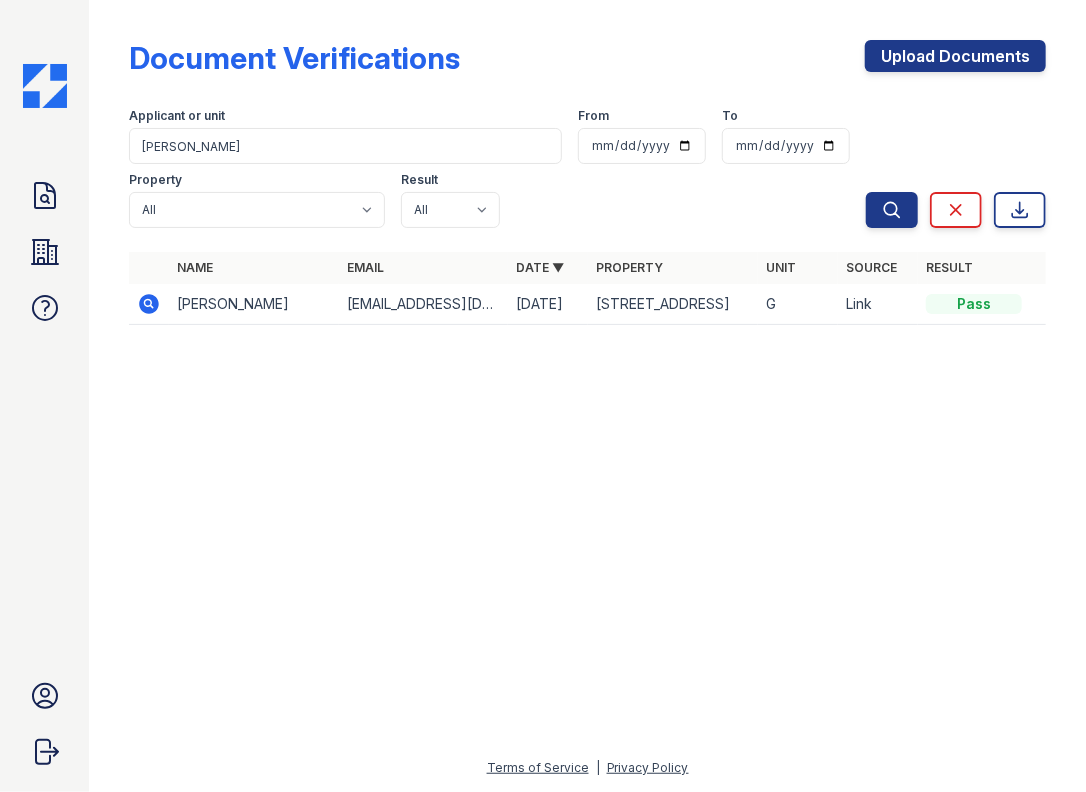 click 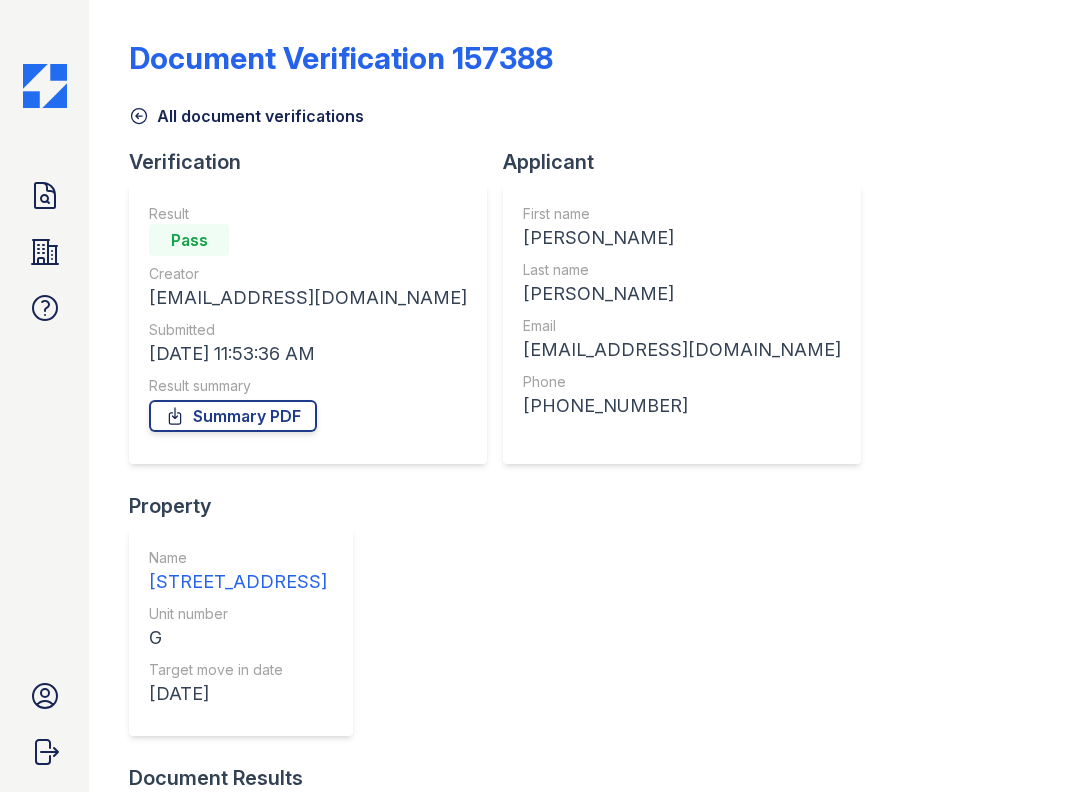 scroll, scrollTop: 0, scrollLeft: 0, axis: both 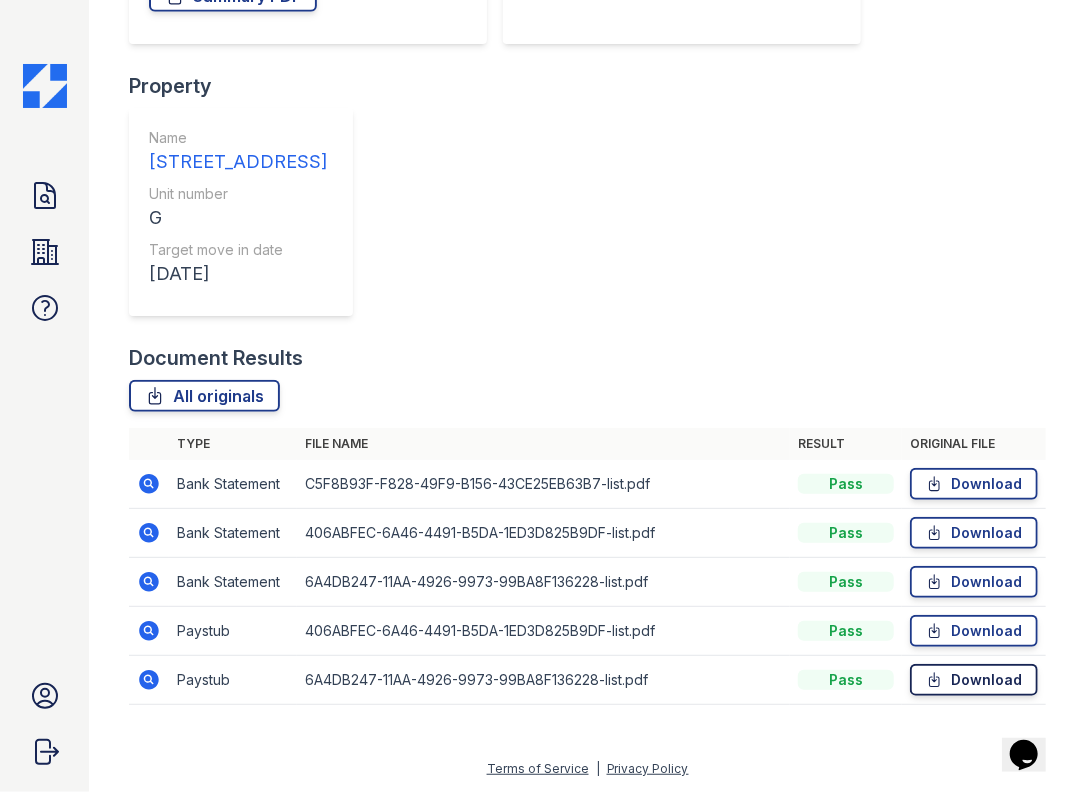 click 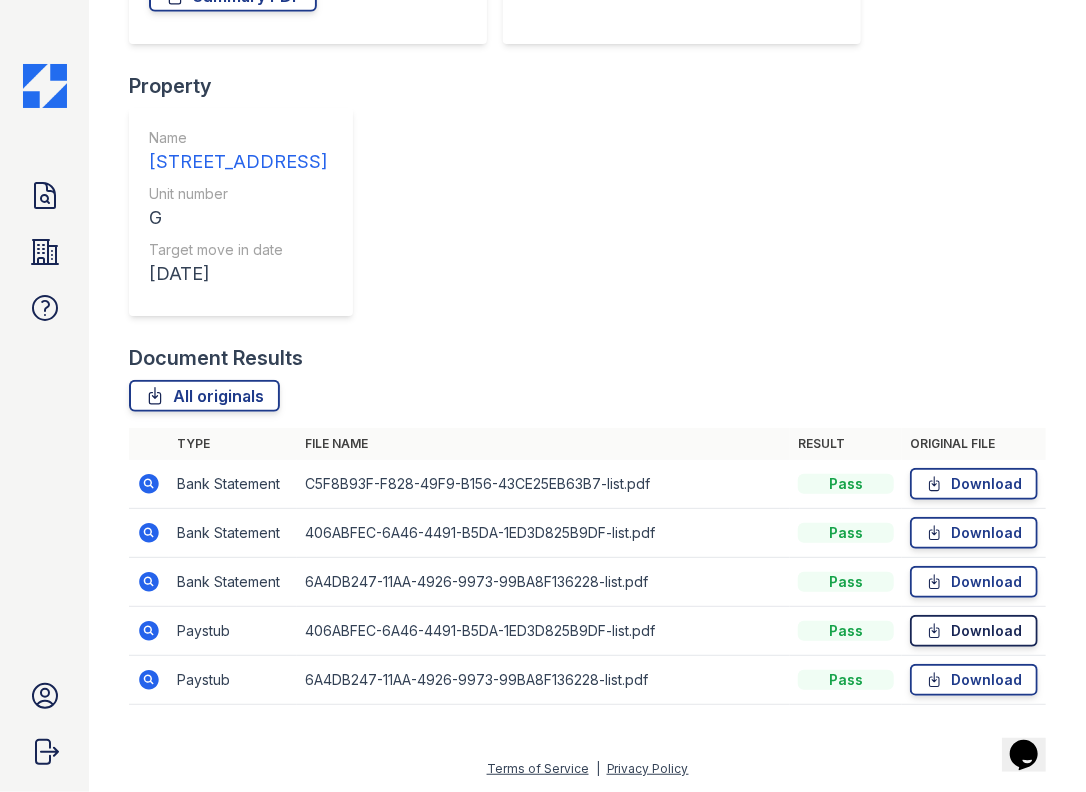 click 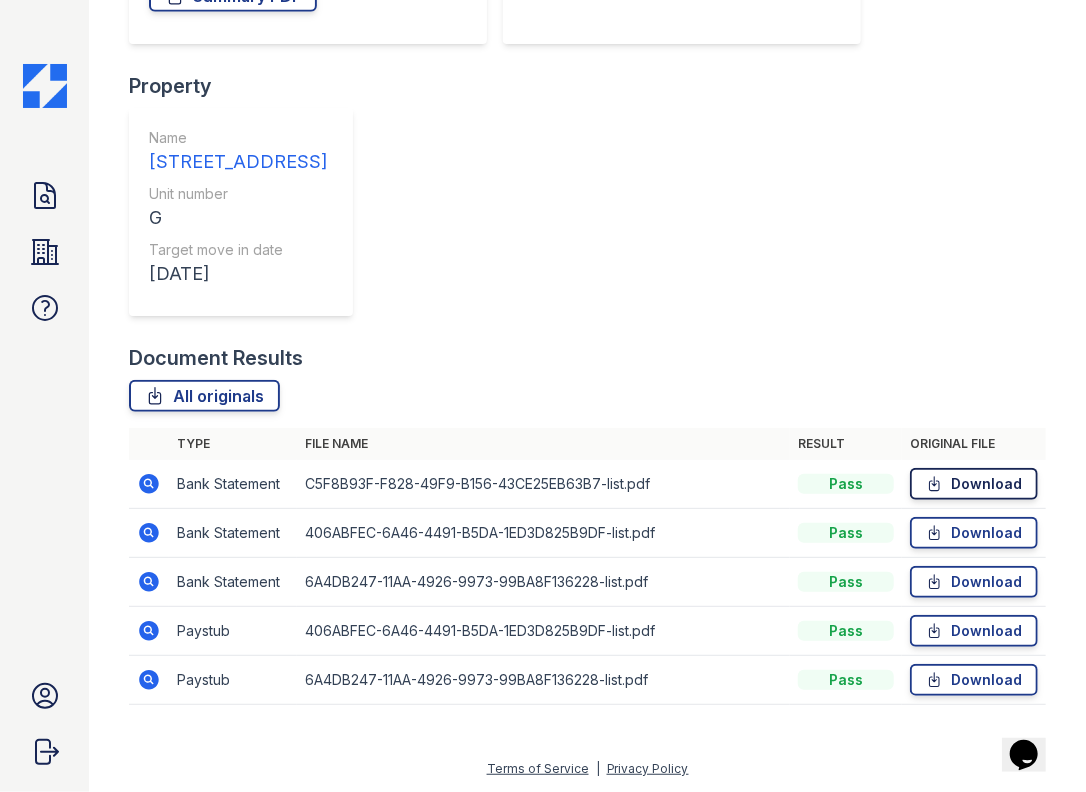click 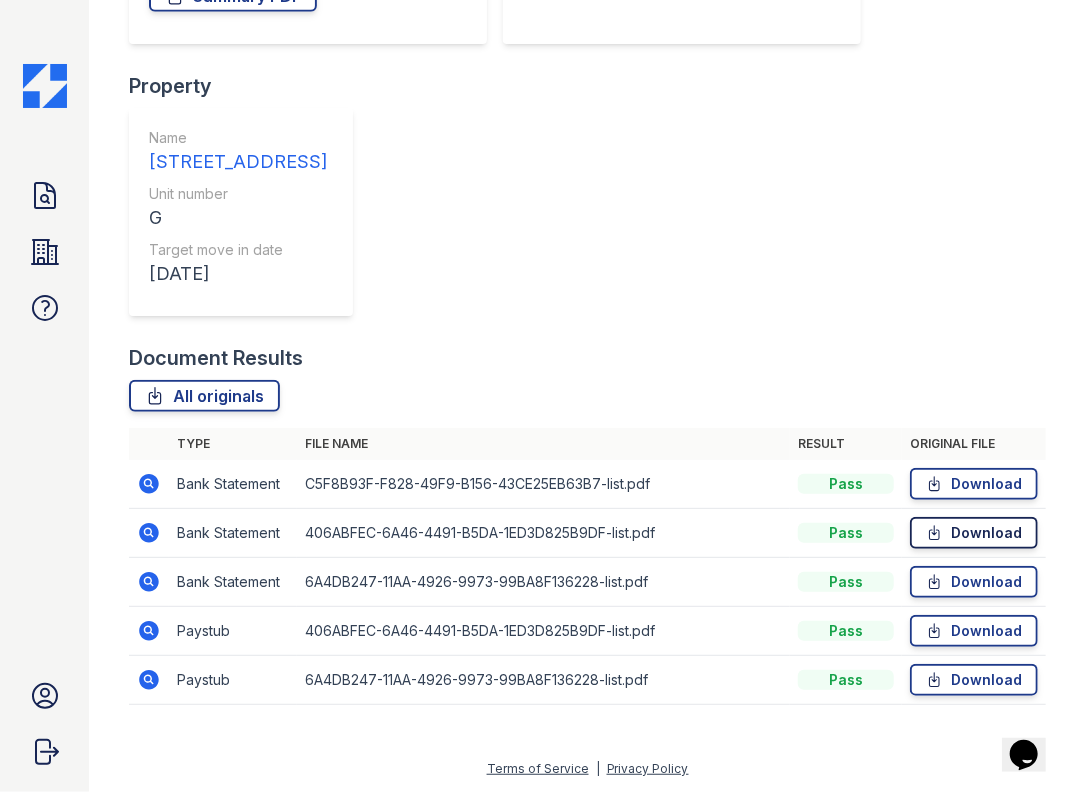 drag, startPoint x: 919, startPoint y: 537, endPoint x: 919, endPoint y: 526, distance: 11 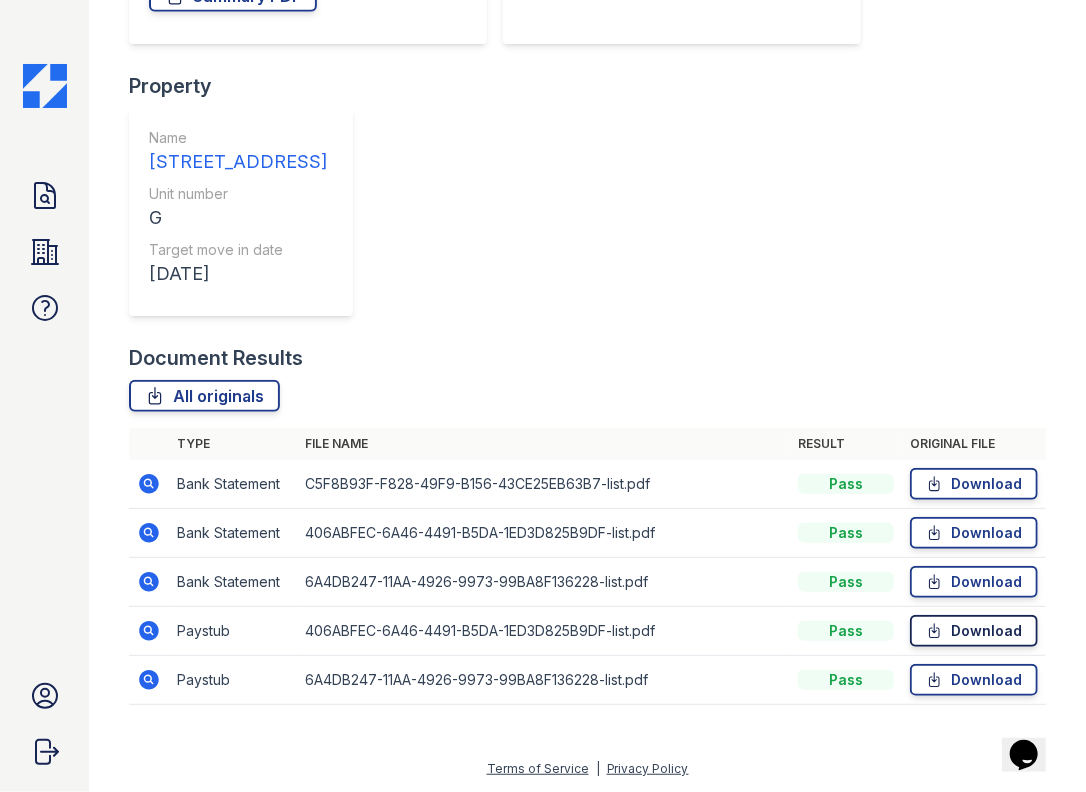 click 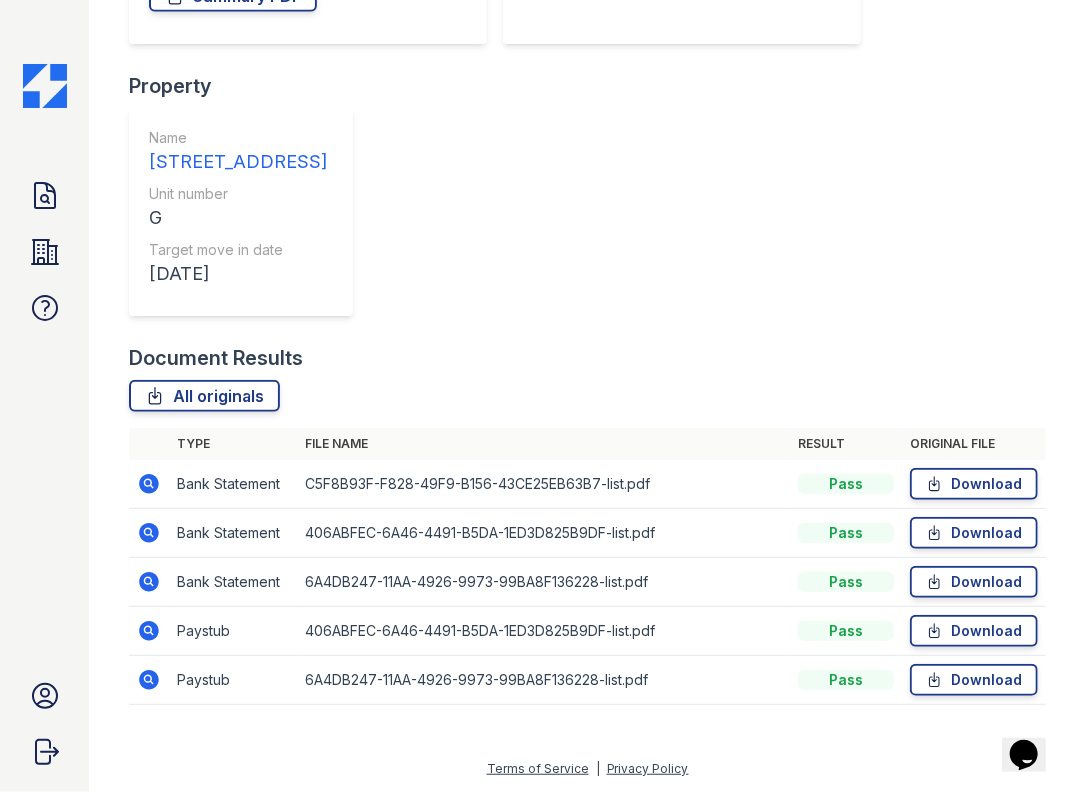 drag, startPoint x: 644, startPoint y: 287, endPoint x: 661, endPoint y: 286, distance: 17.029387 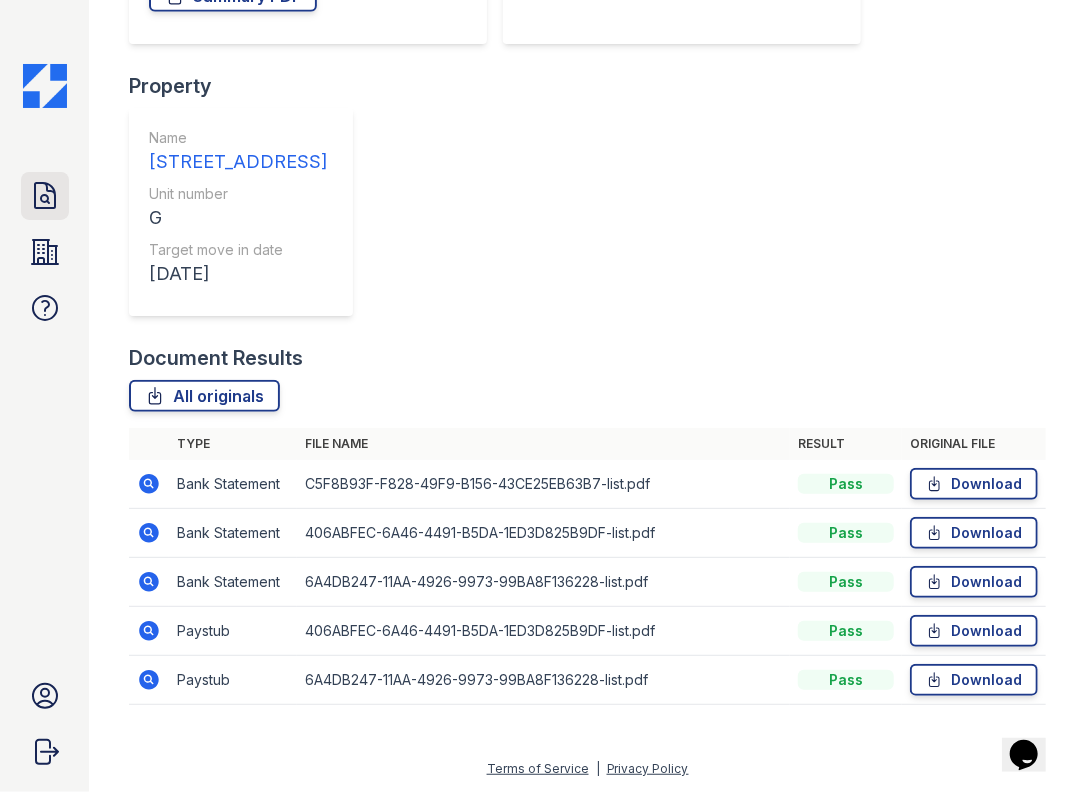 drag, startPoint x: 42, startPoint y: 193, endPoint x: 63, endPoint y: 191, distance: 21.095022 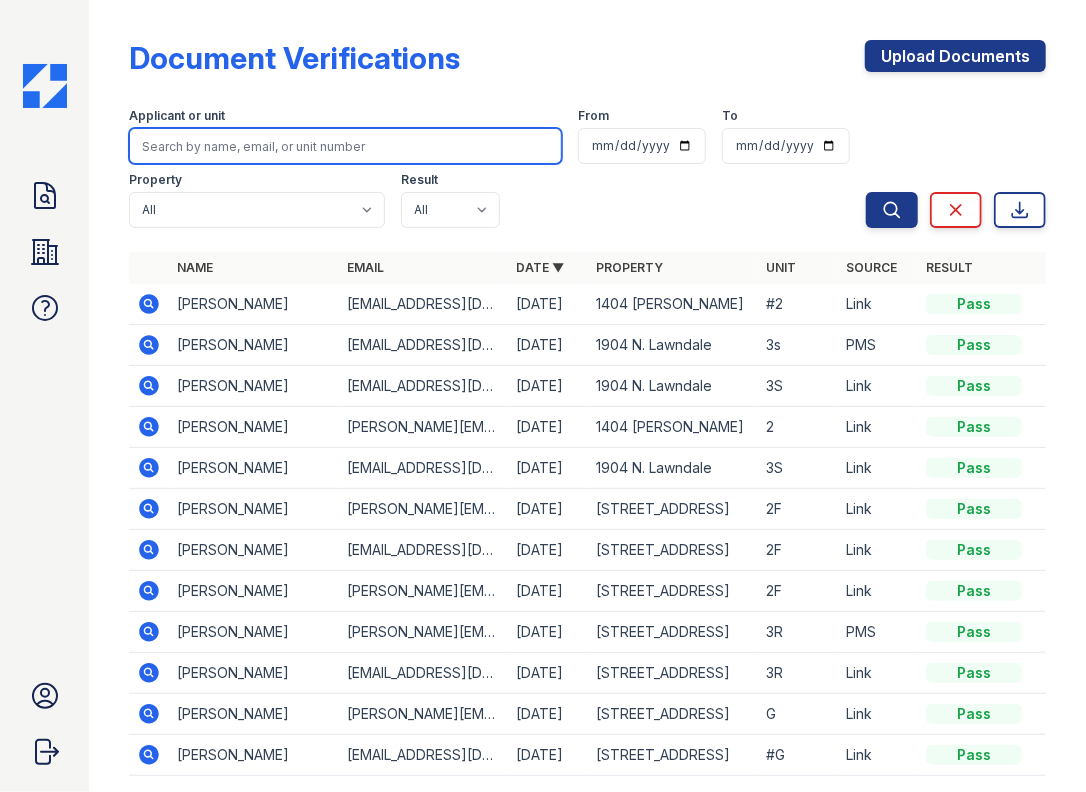 click at bounding box center (345, 146) 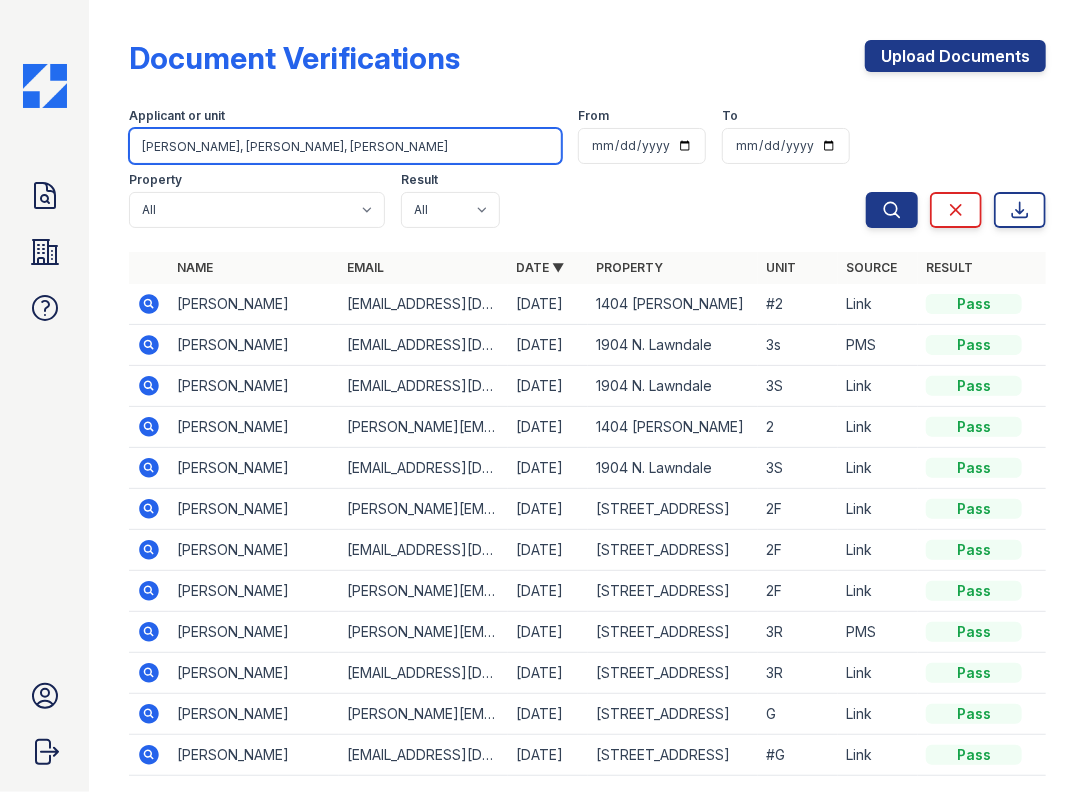 drag, startPoint x: 263, startPoint y: 141, endPoint x: 499, endPoint y: 138, distance: 236.01907 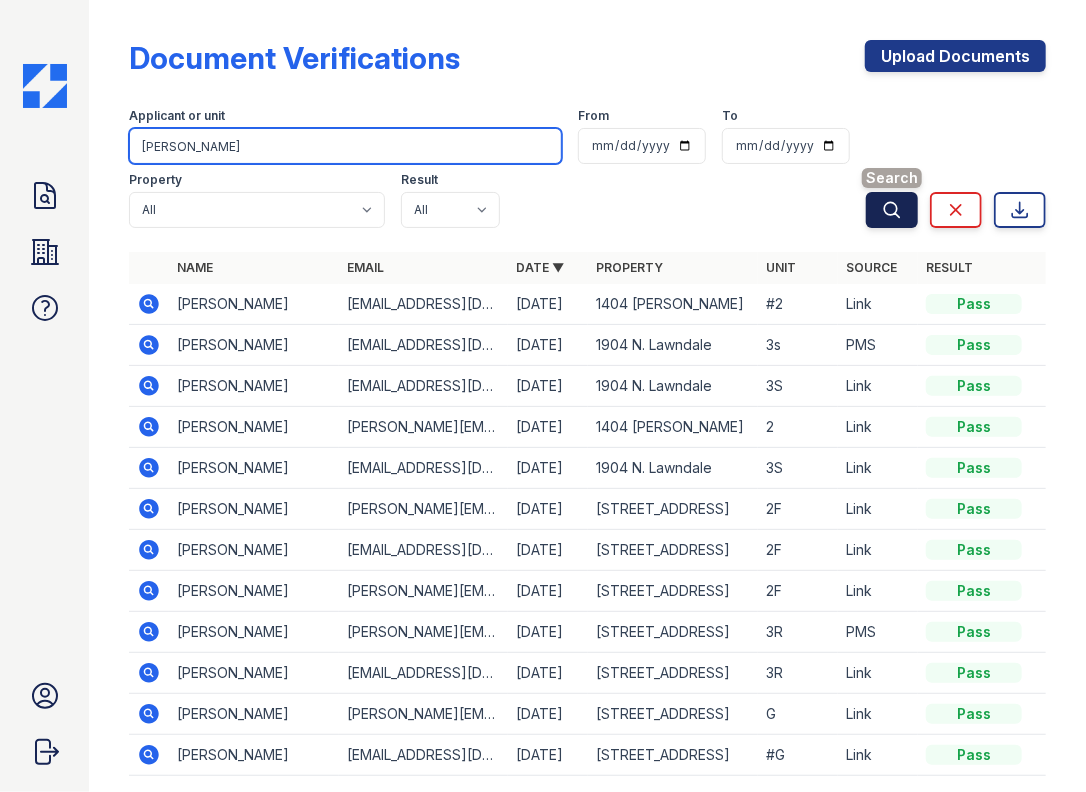 type on "Kimberly DeLaGarza" 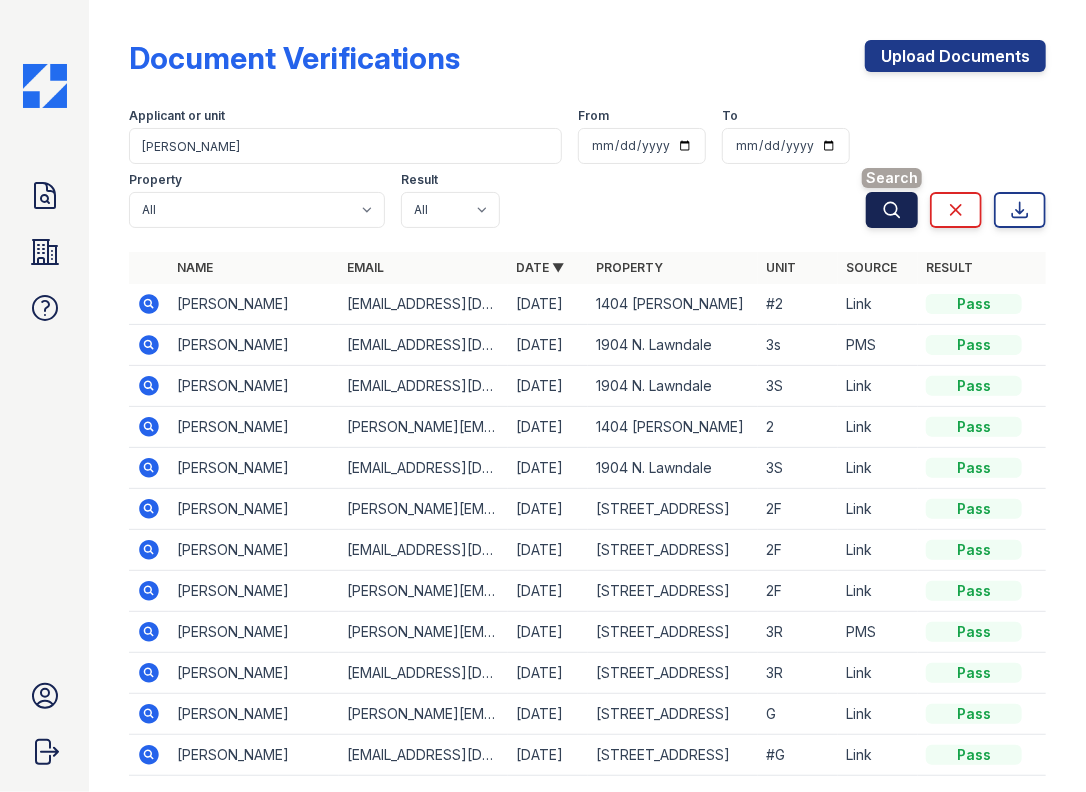 click 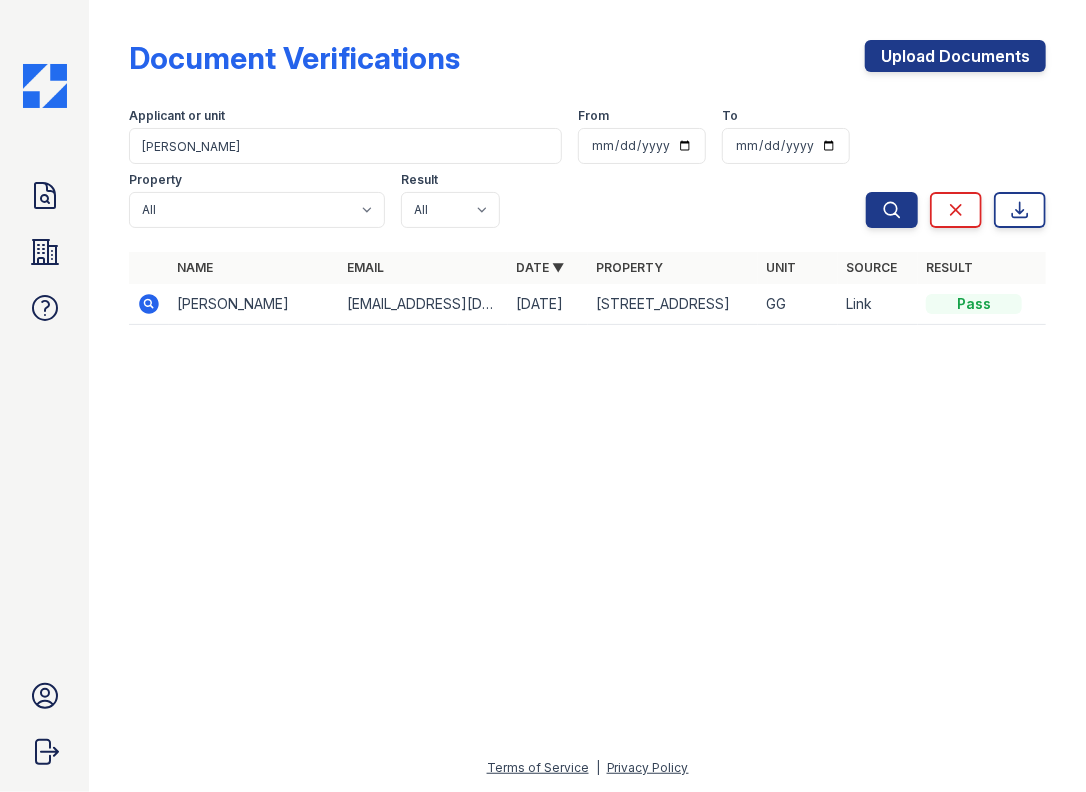 click 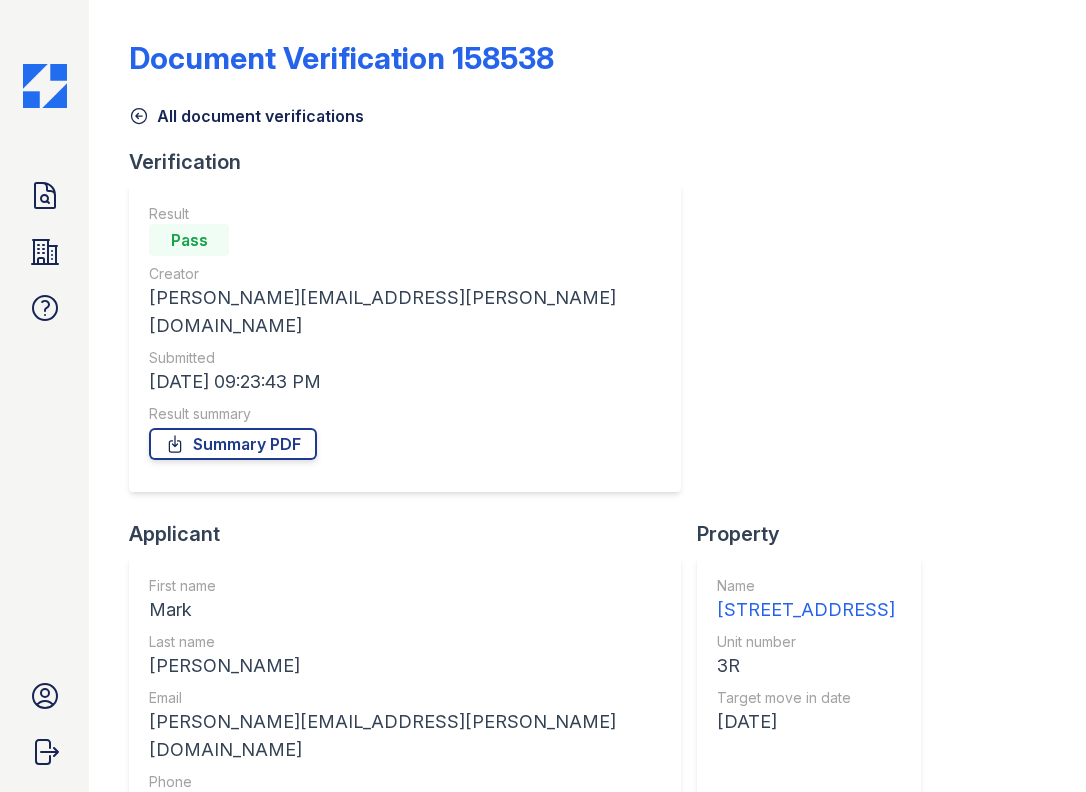 scroll, scrollTop: 0, scrollLeft: 0, axis: both 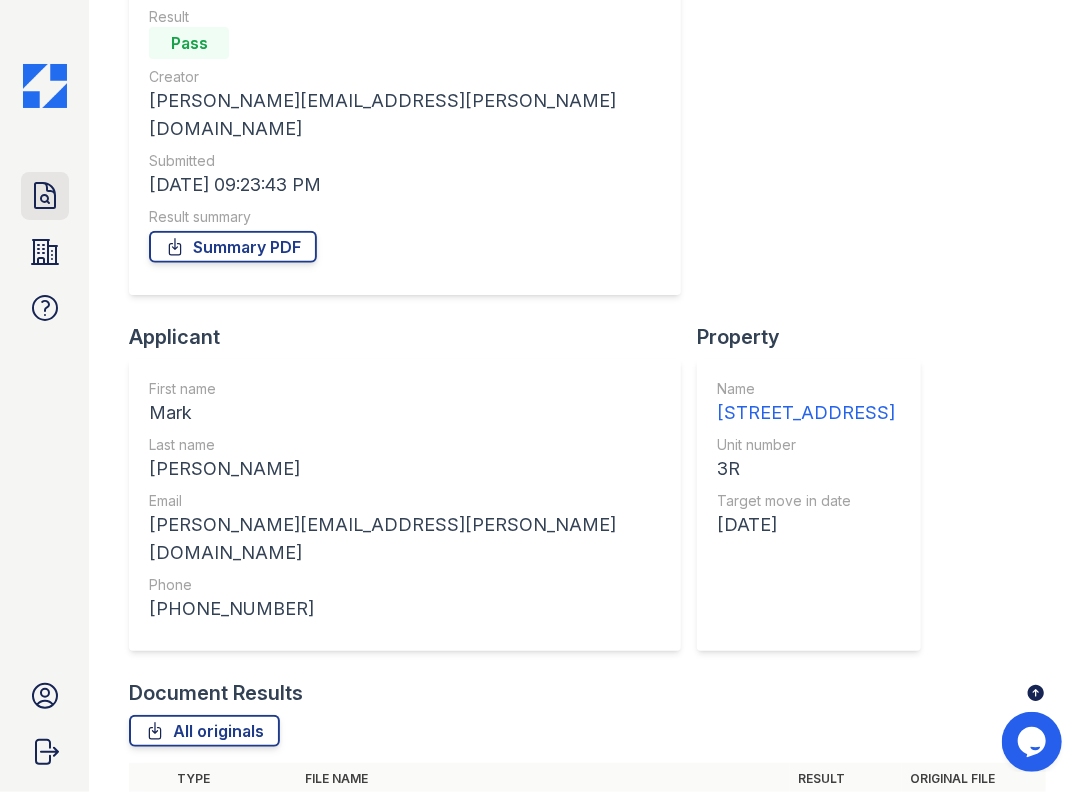 click 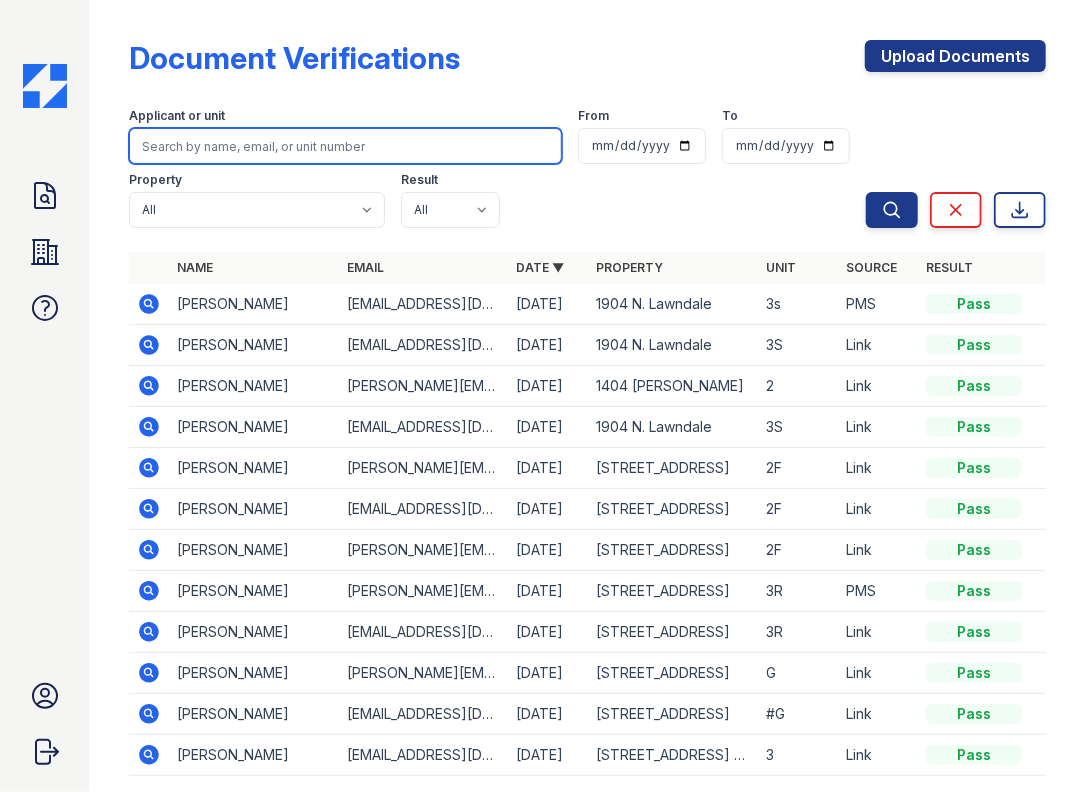 click at bounding box center (345, 146) 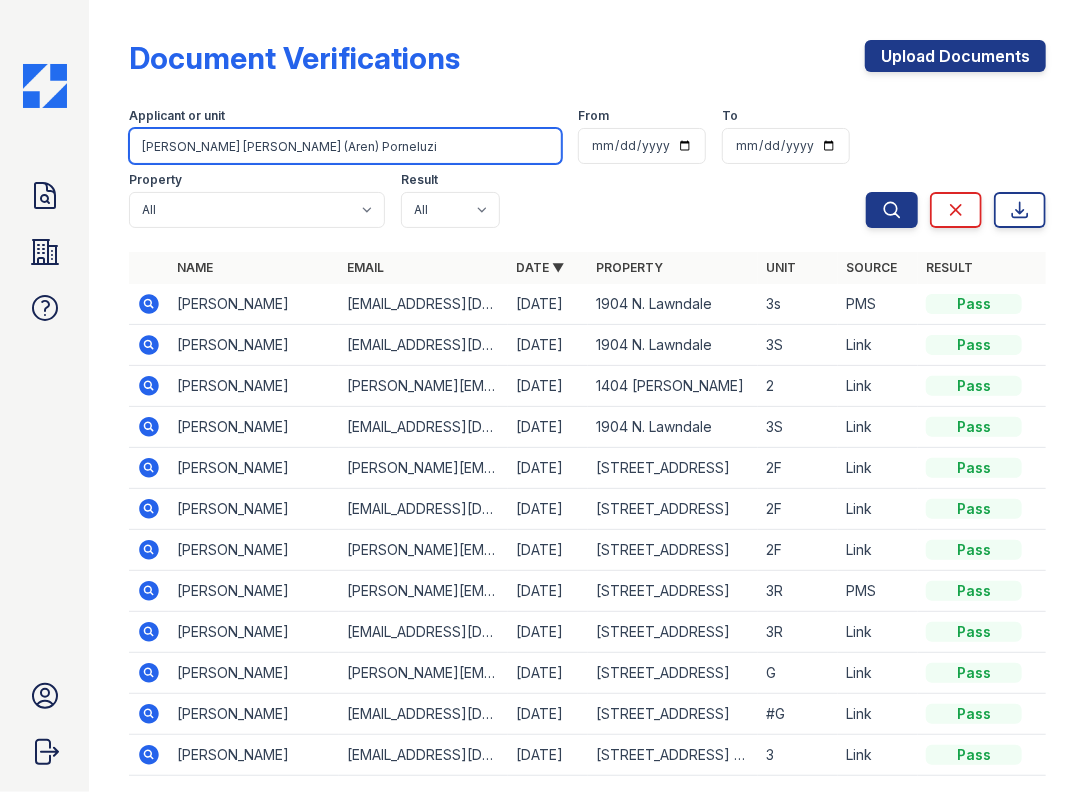 drag, startPoint x: 246, startPoint y: 146, endPoint x: -37, endPoint y: 154, distance: 283.11304 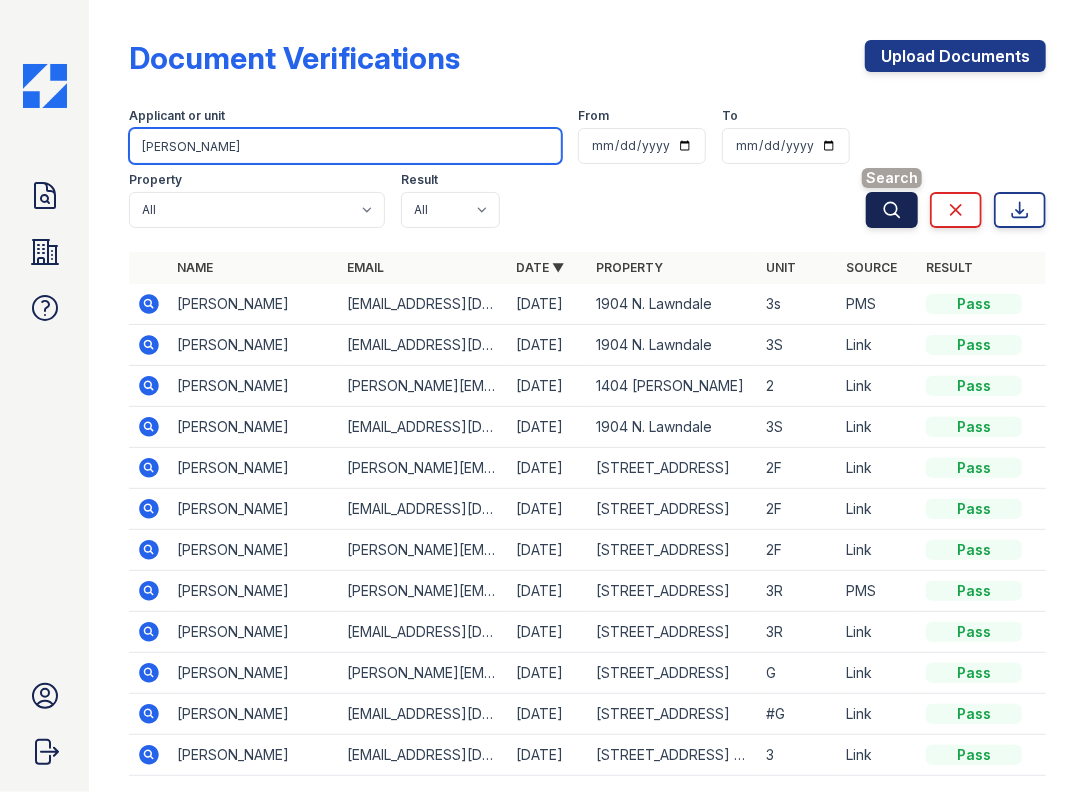 type on "[PERSON_NAME]" 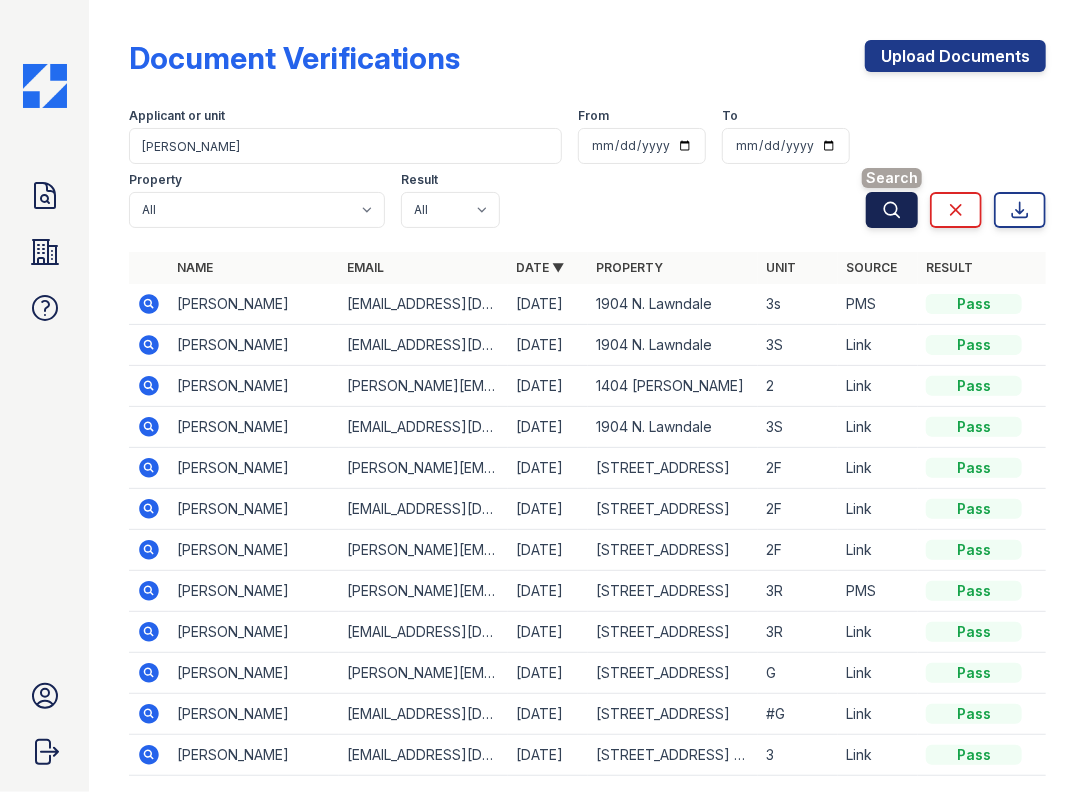 click 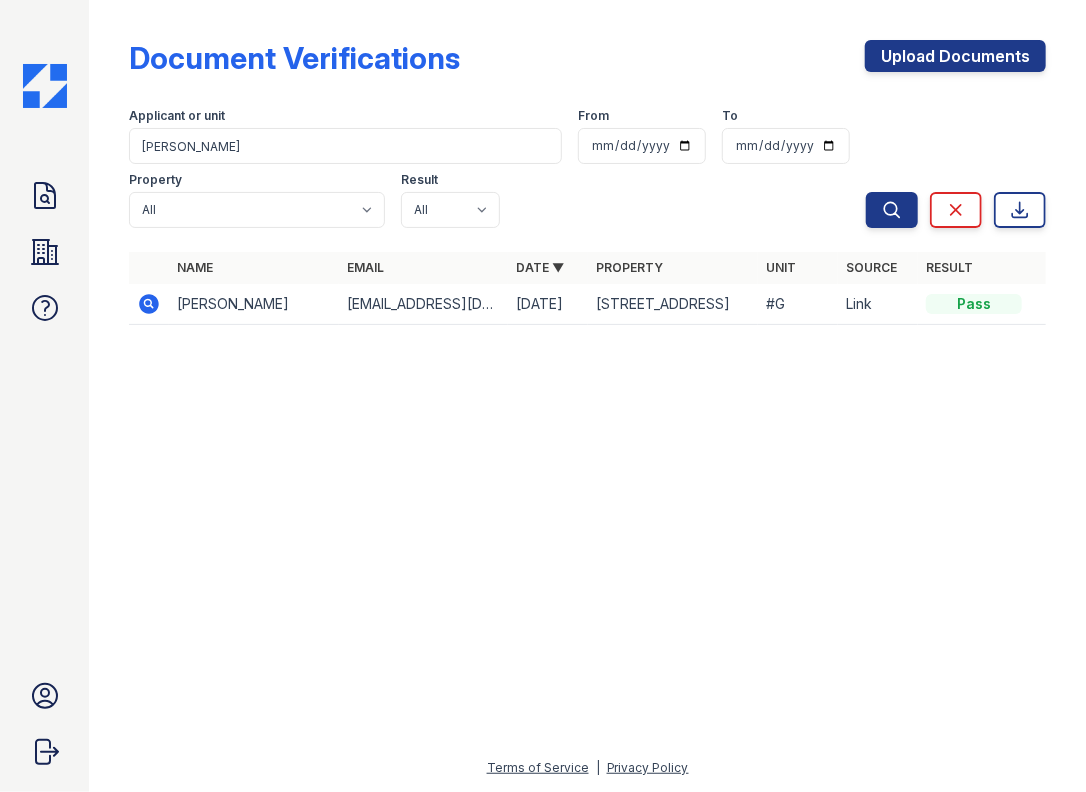 click 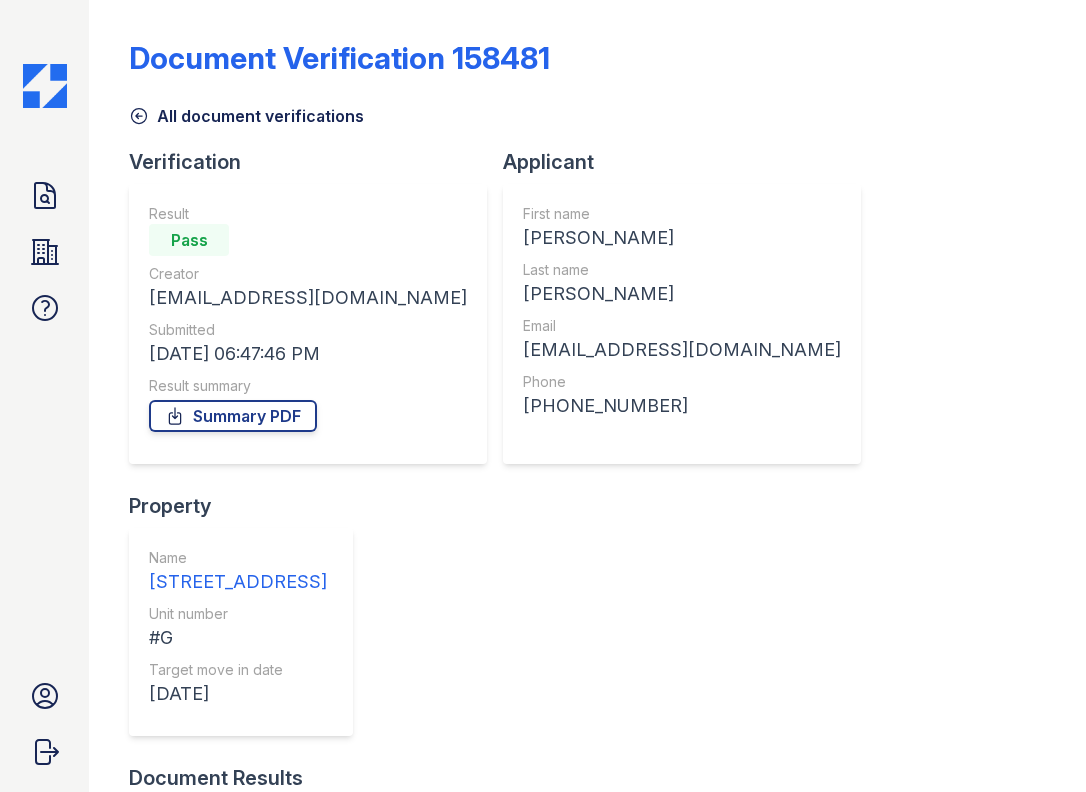scroll, scrollTop: 0, scrollLeft: 0, axis: both 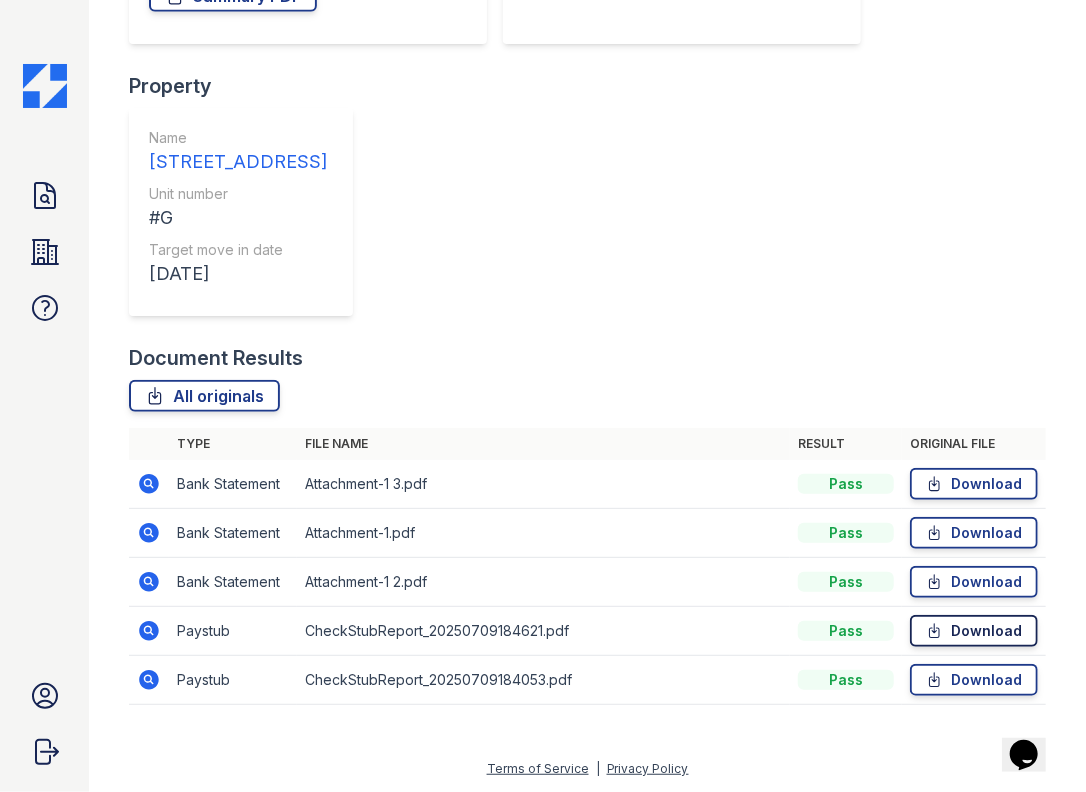 click 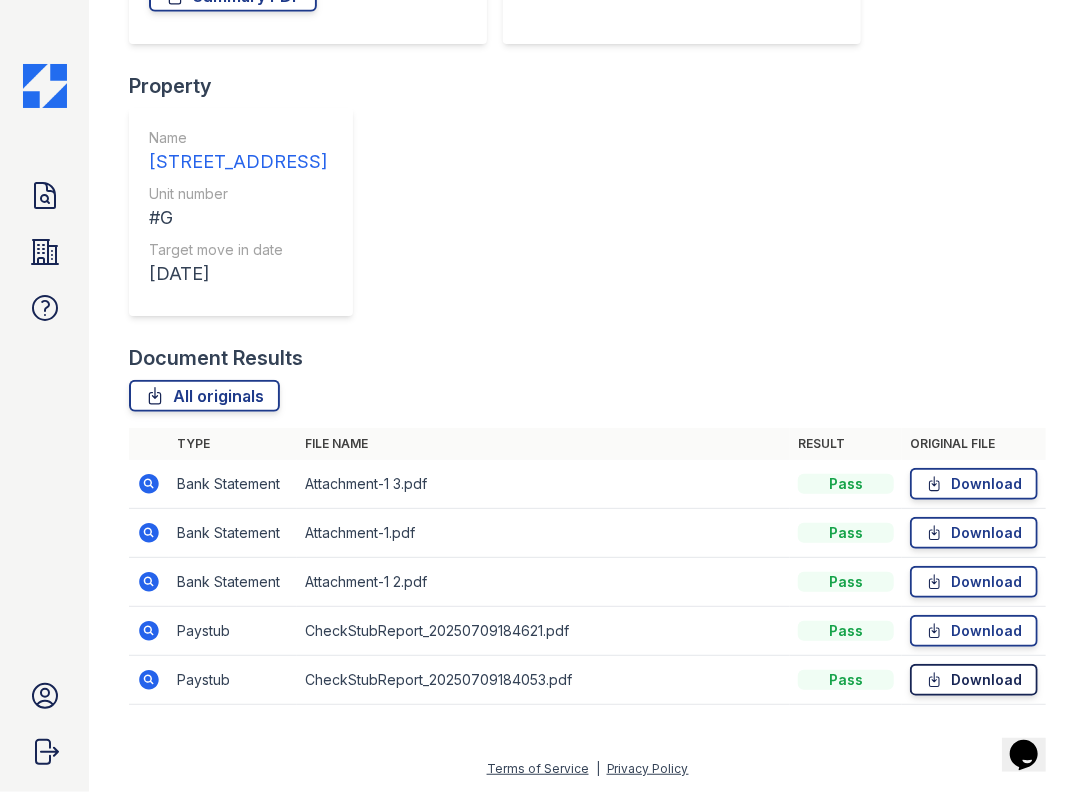 click 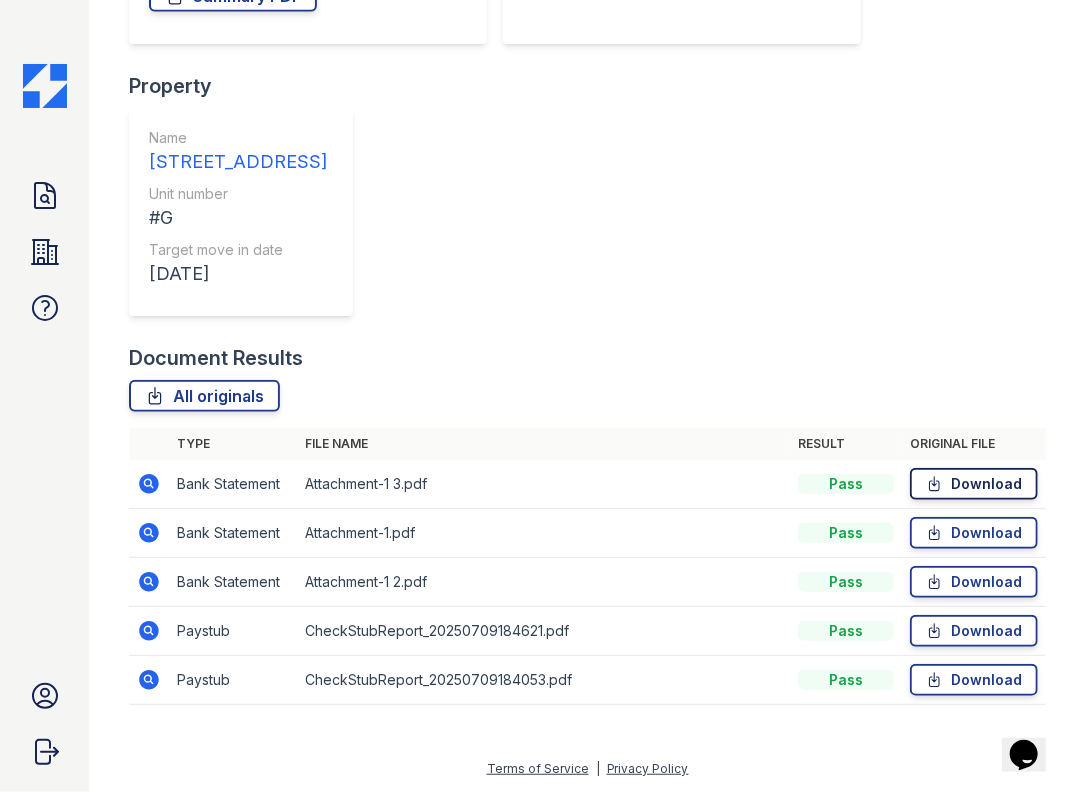 click 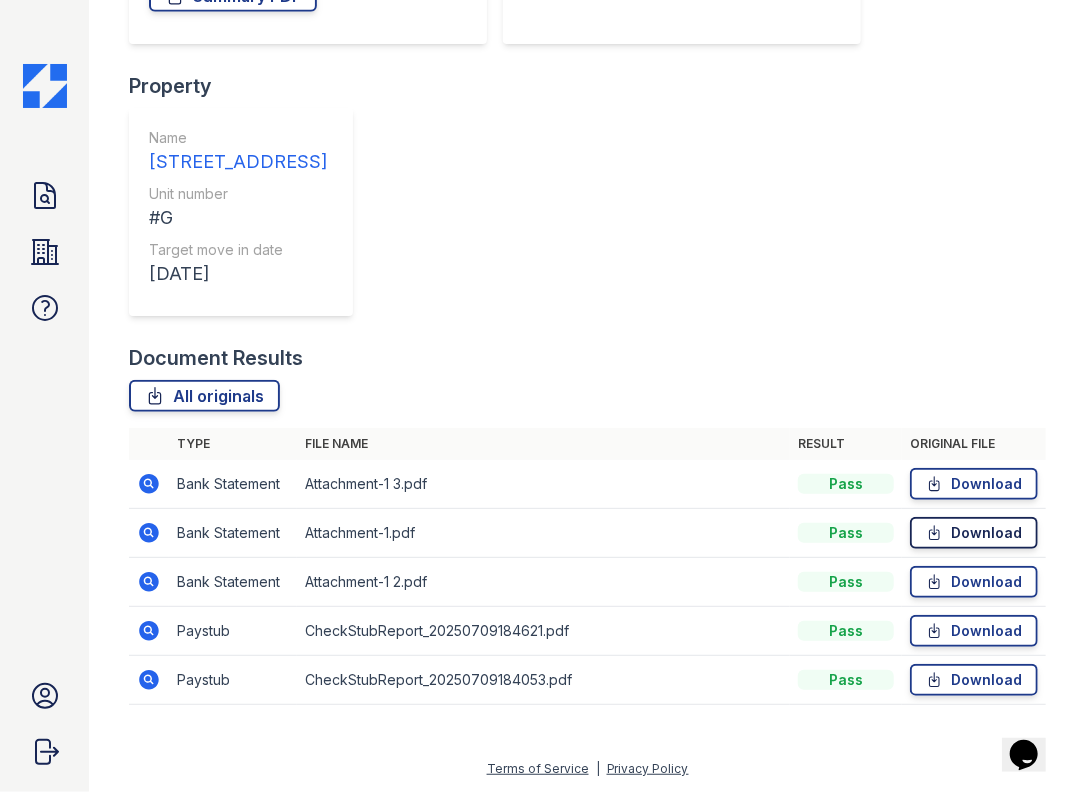click 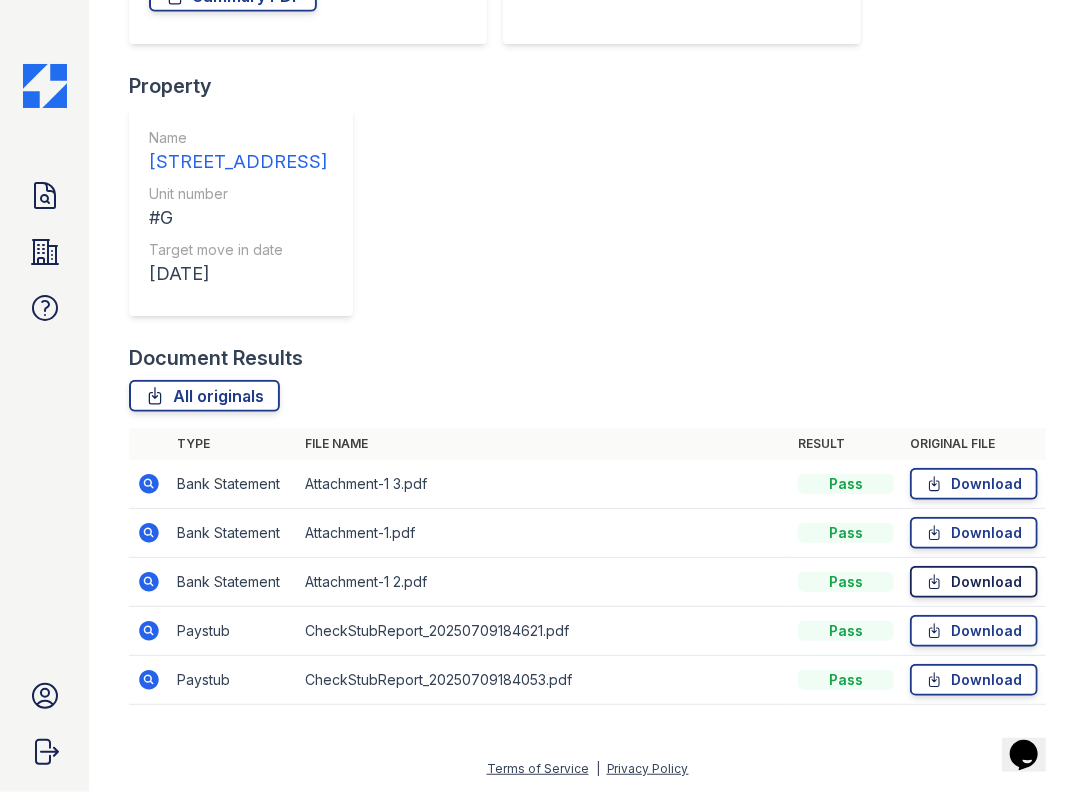 click 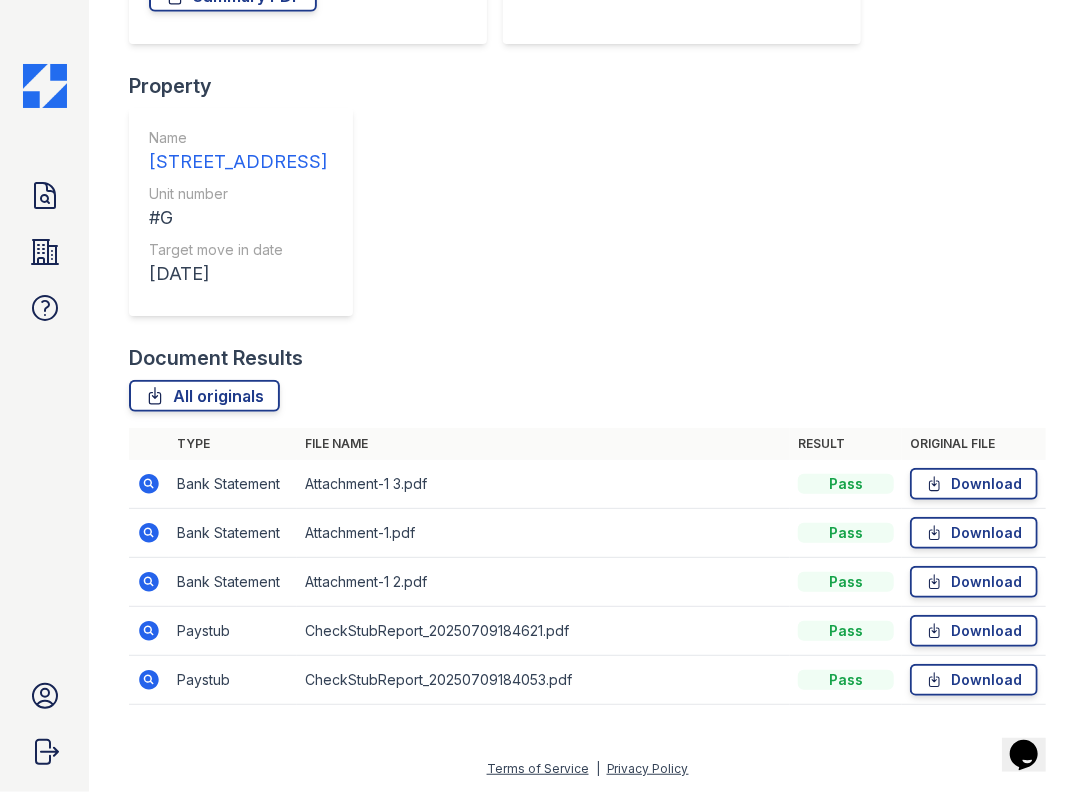scroll, scrollTop: 329, scrollLeft: 0, axis: vertical 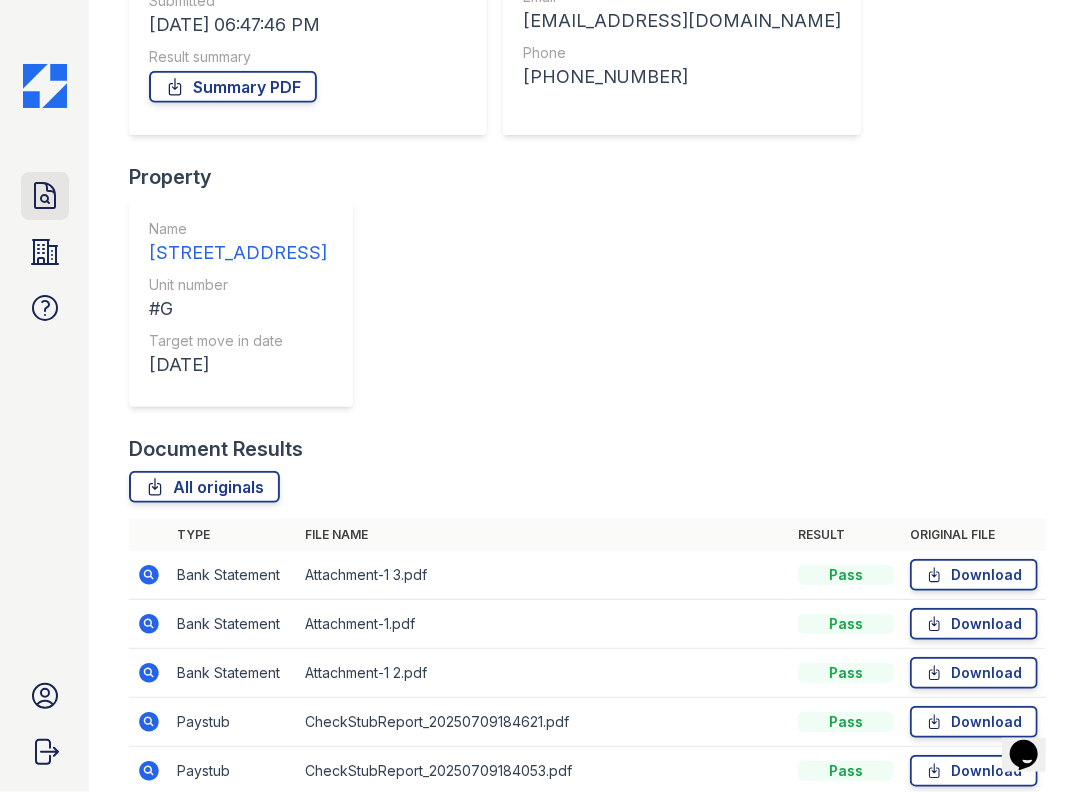 click 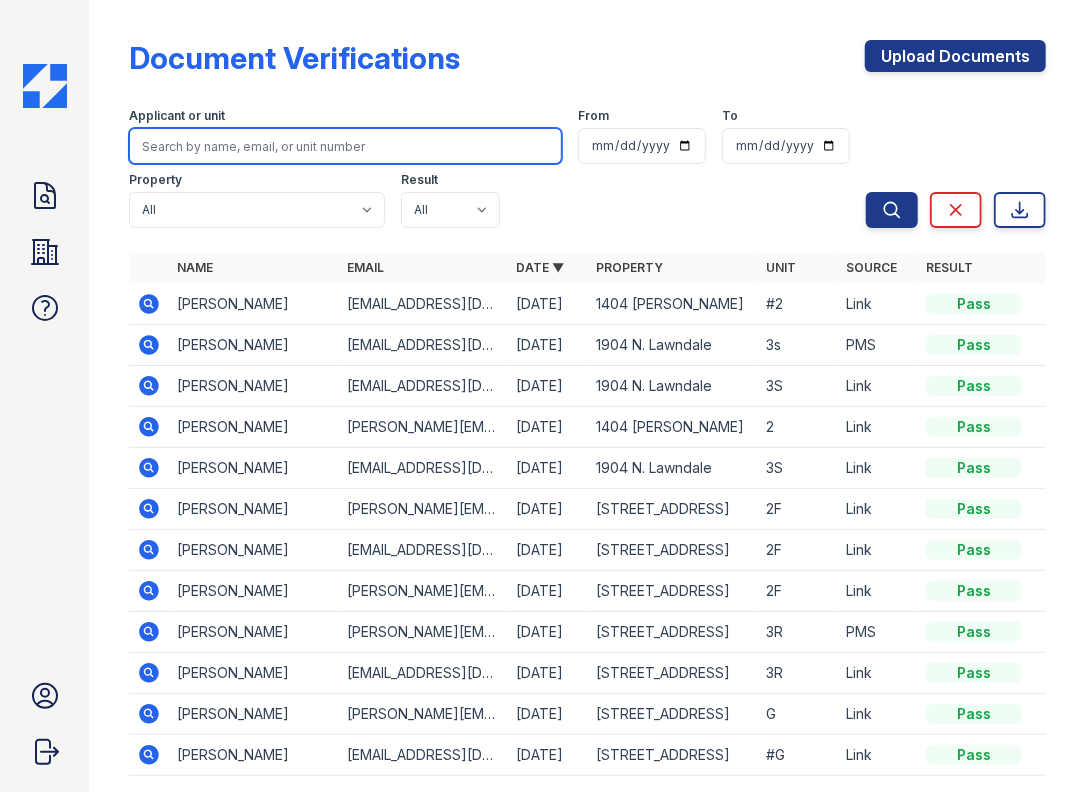 click at bounding box center (345, 146) 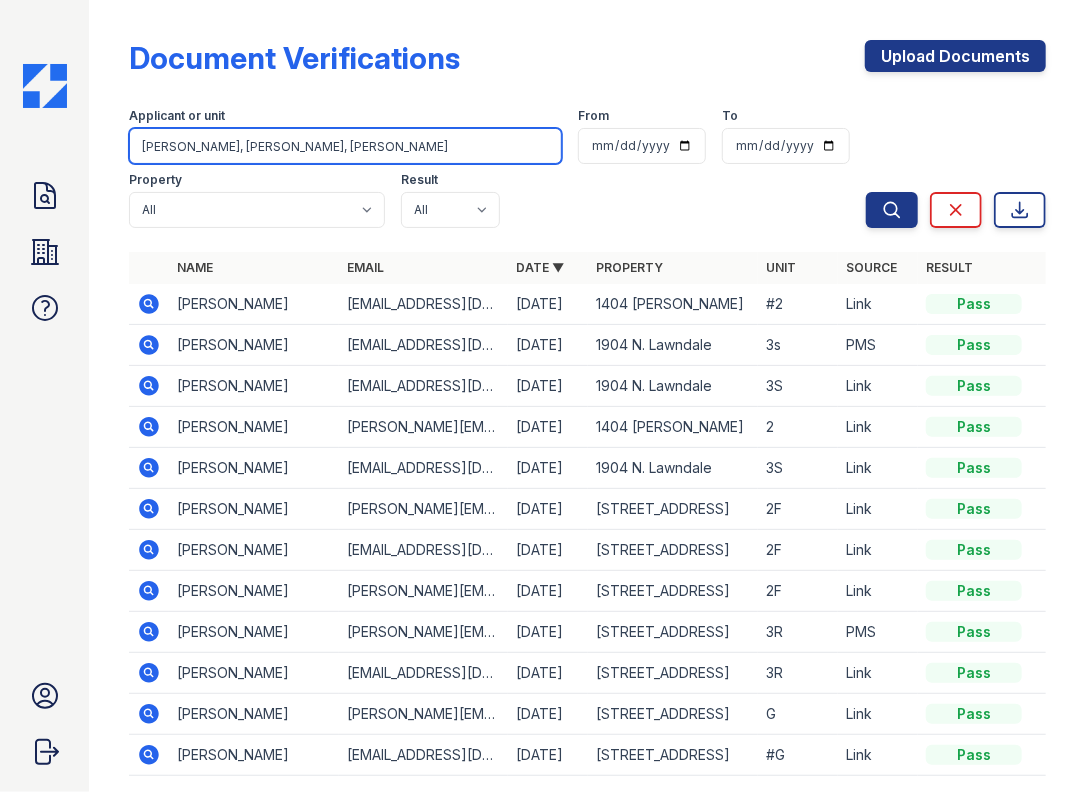 drag, startPoint x: 264, startPoint y: 143, endPoint x: 60, endPoint y: 155, distance: 204.35263 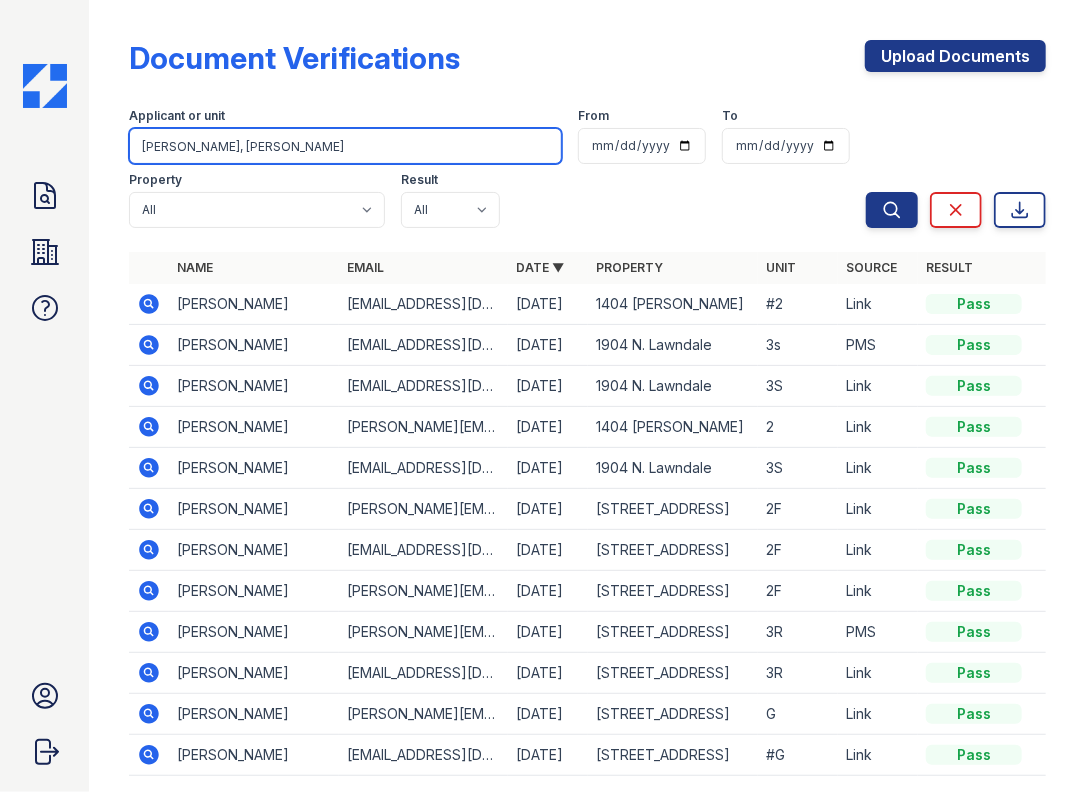 drag, startPoint x: 228, startPoint y: 152, endPoint x: 449, endPoint y: 149, distance: 221.02036 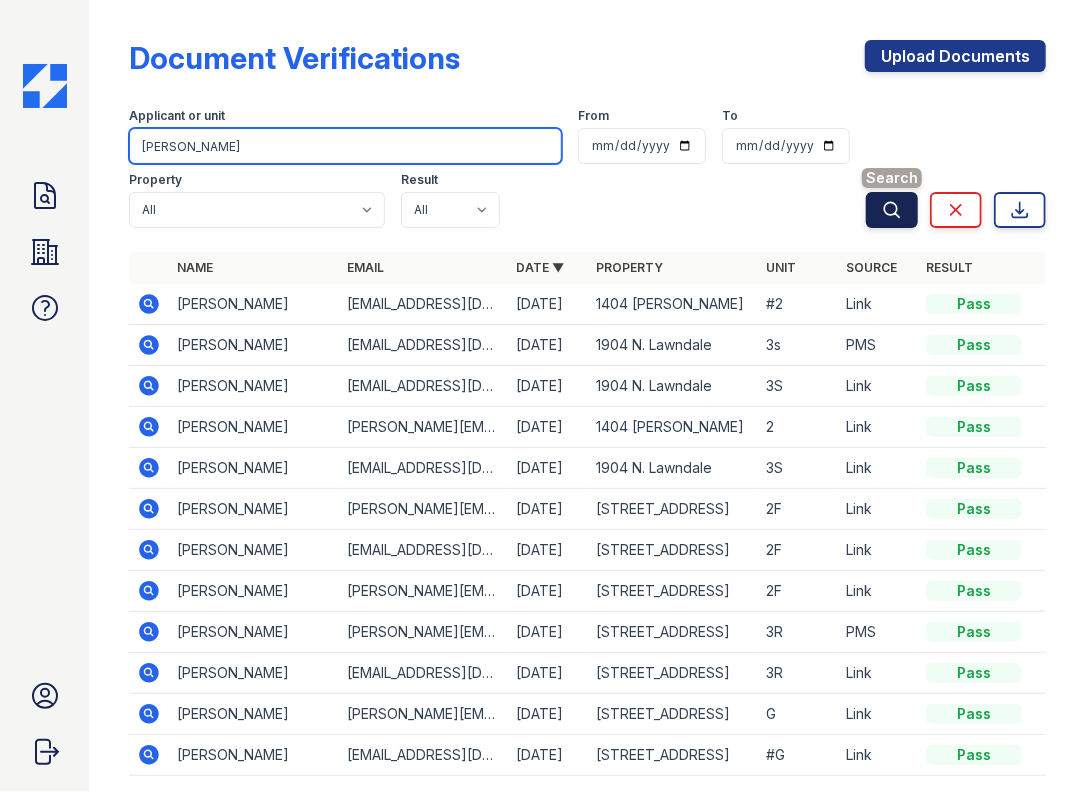 type on "Jennifer Wills" 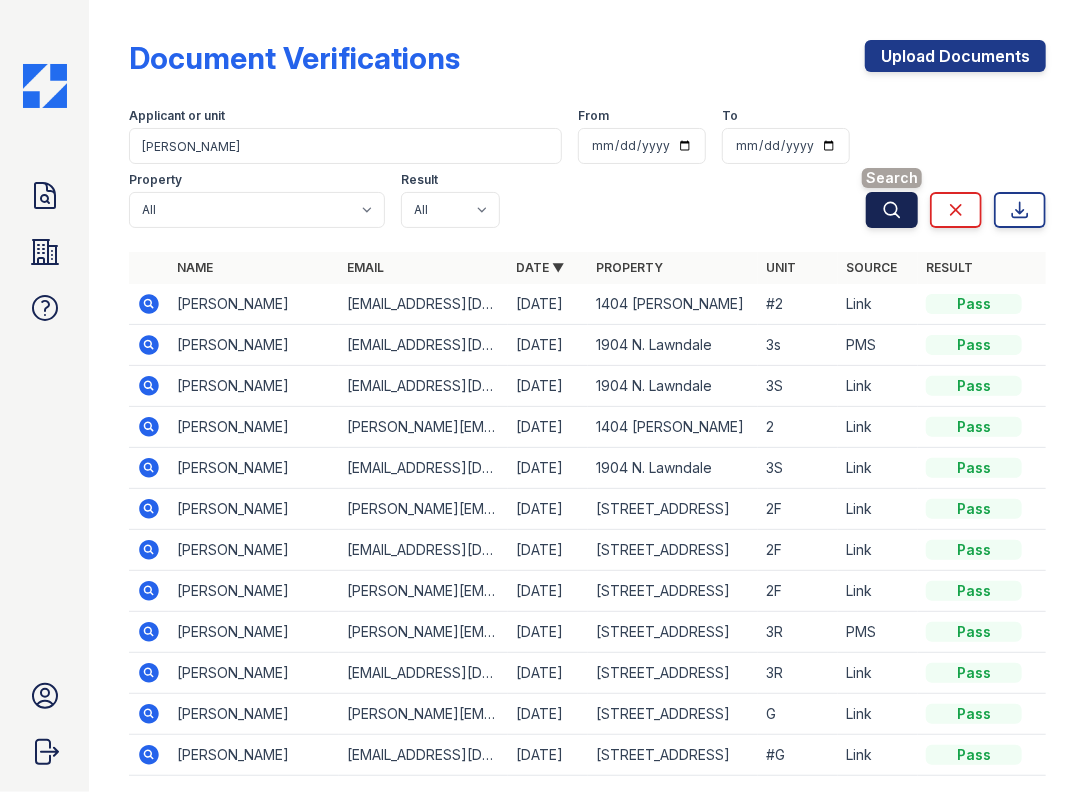 click on "Search" at bounding box center [892, 210] 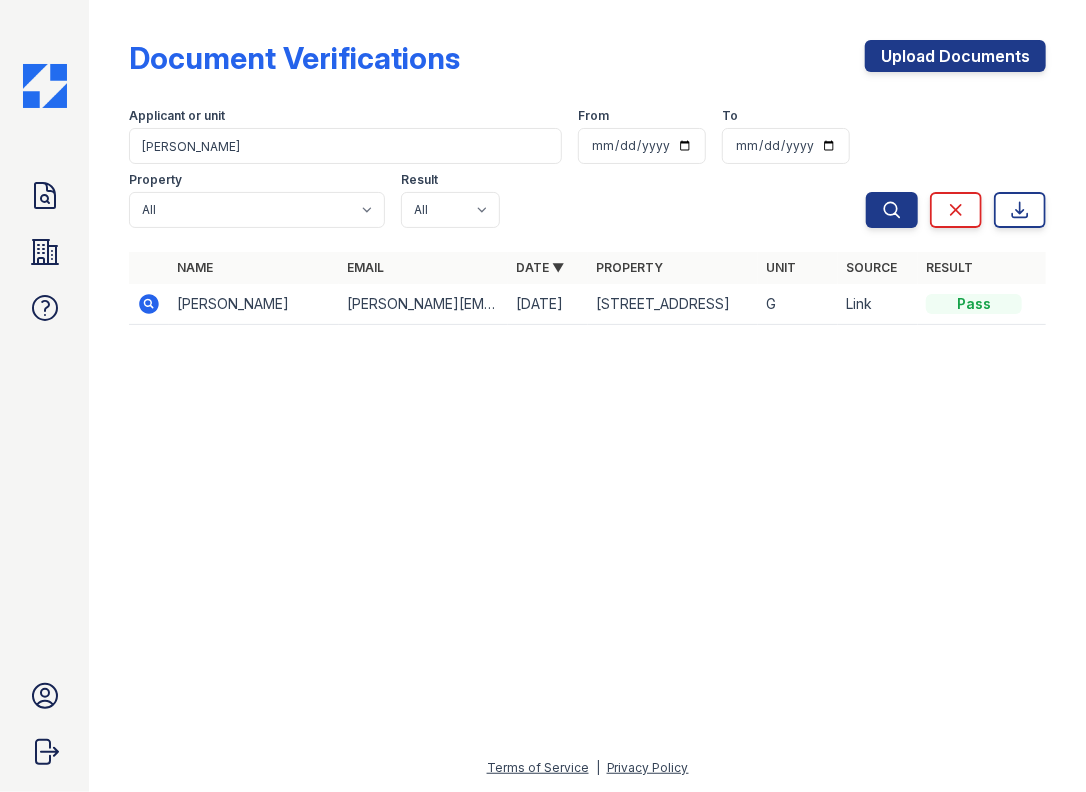 click 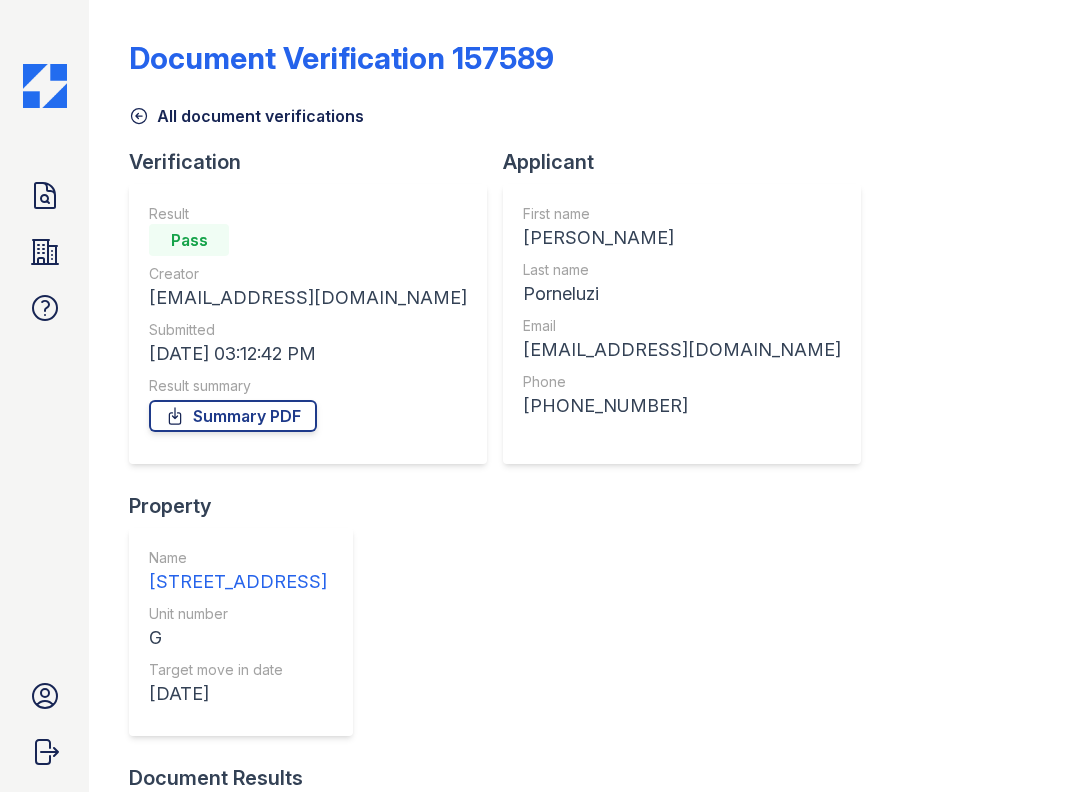 scroll, scrollTop: 0, scrollLeft: 0, axis: both 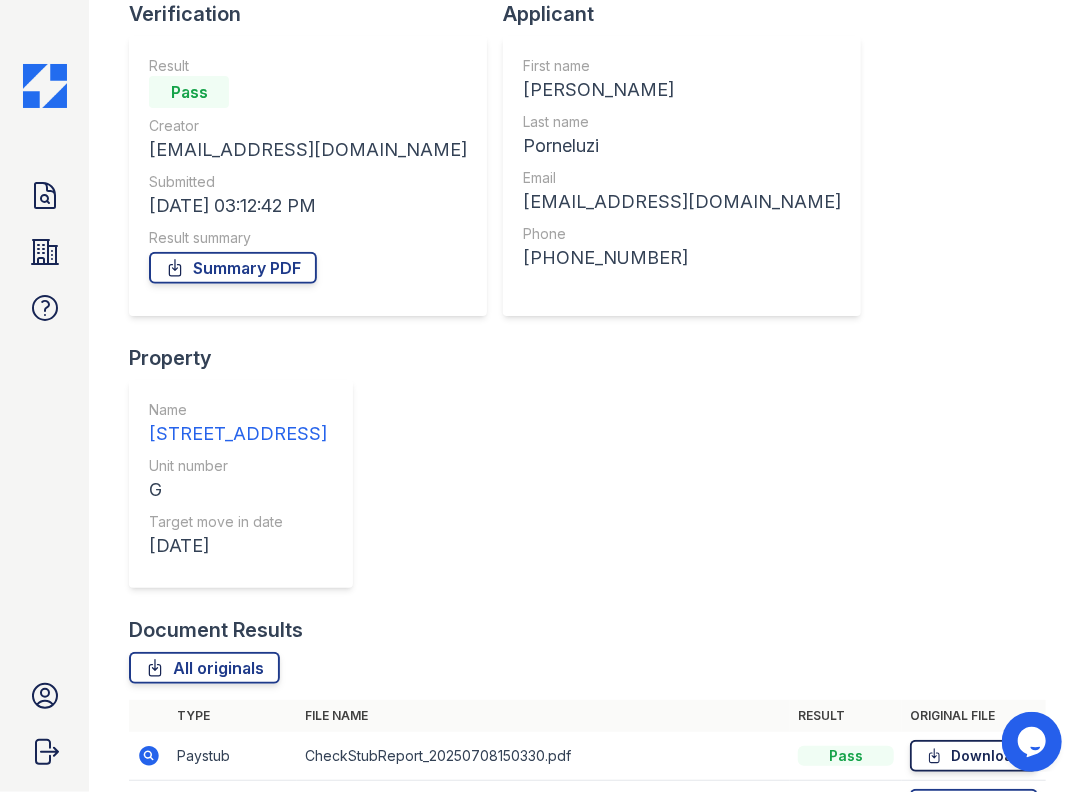 click 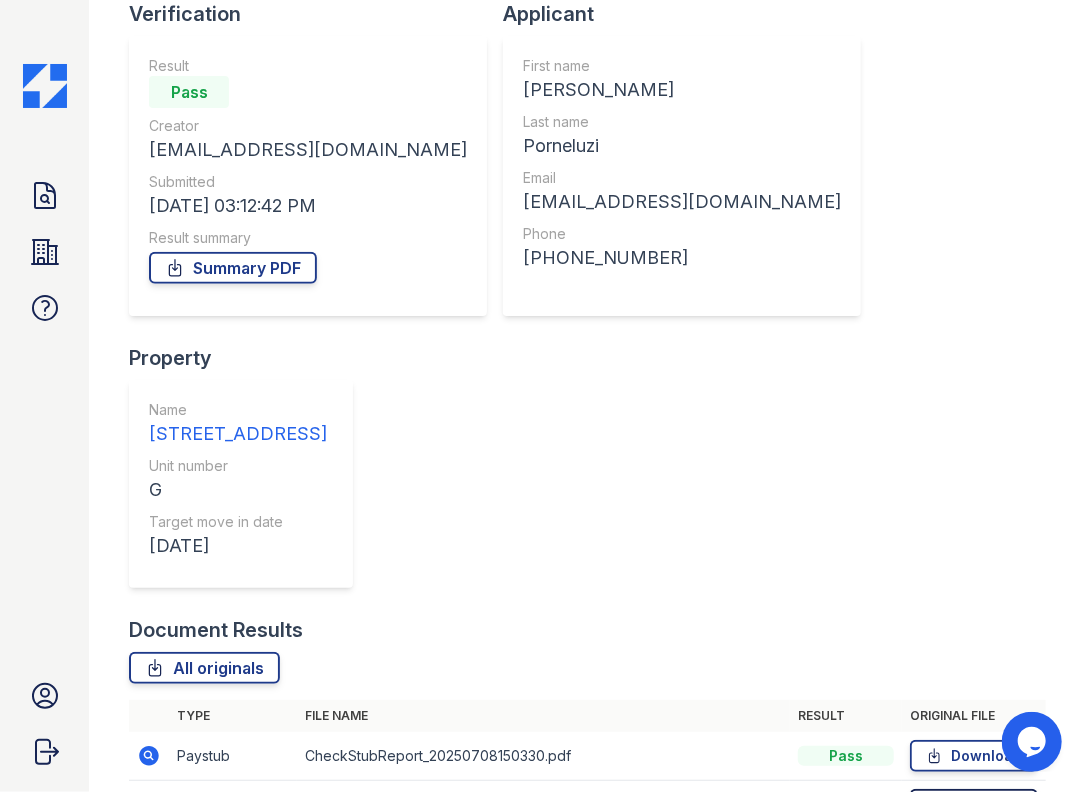 click 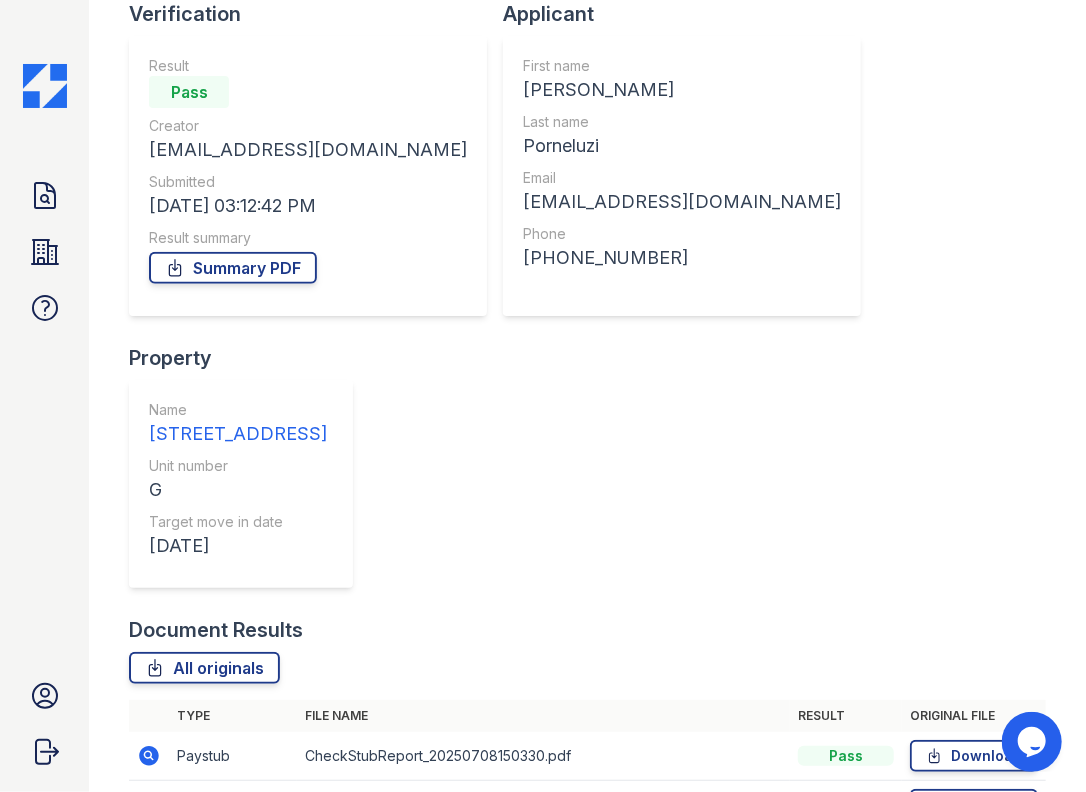 click 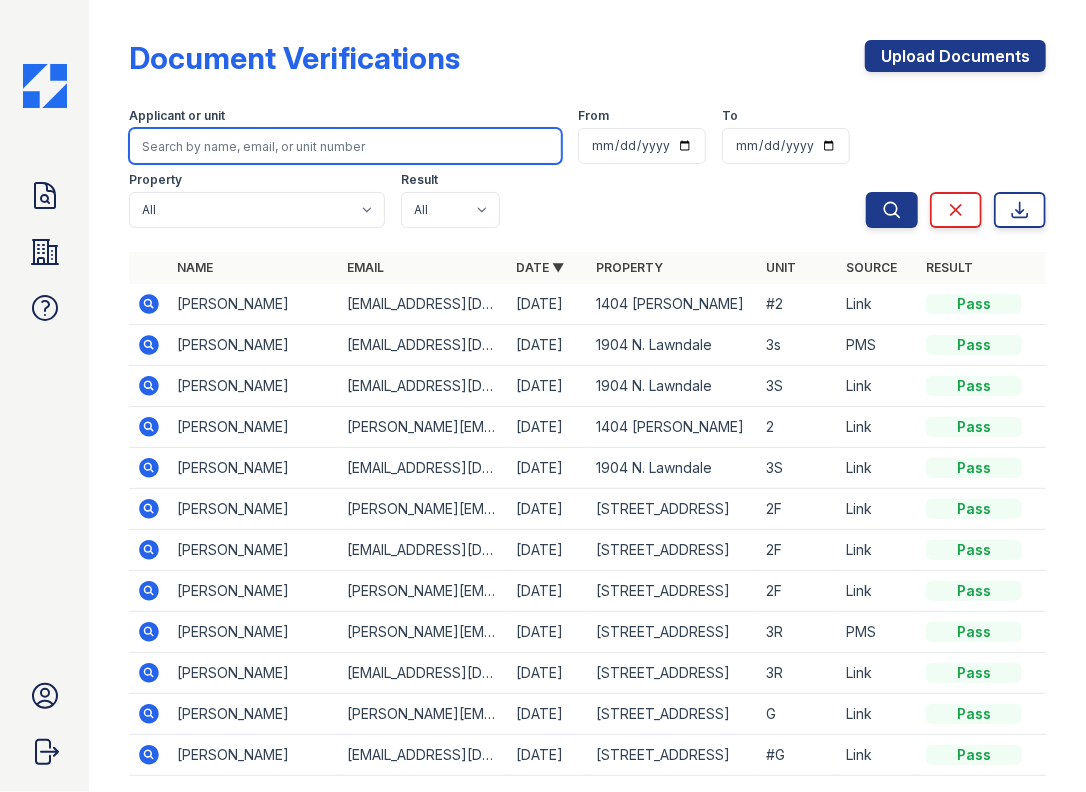 click at bounding box center (345, 146) 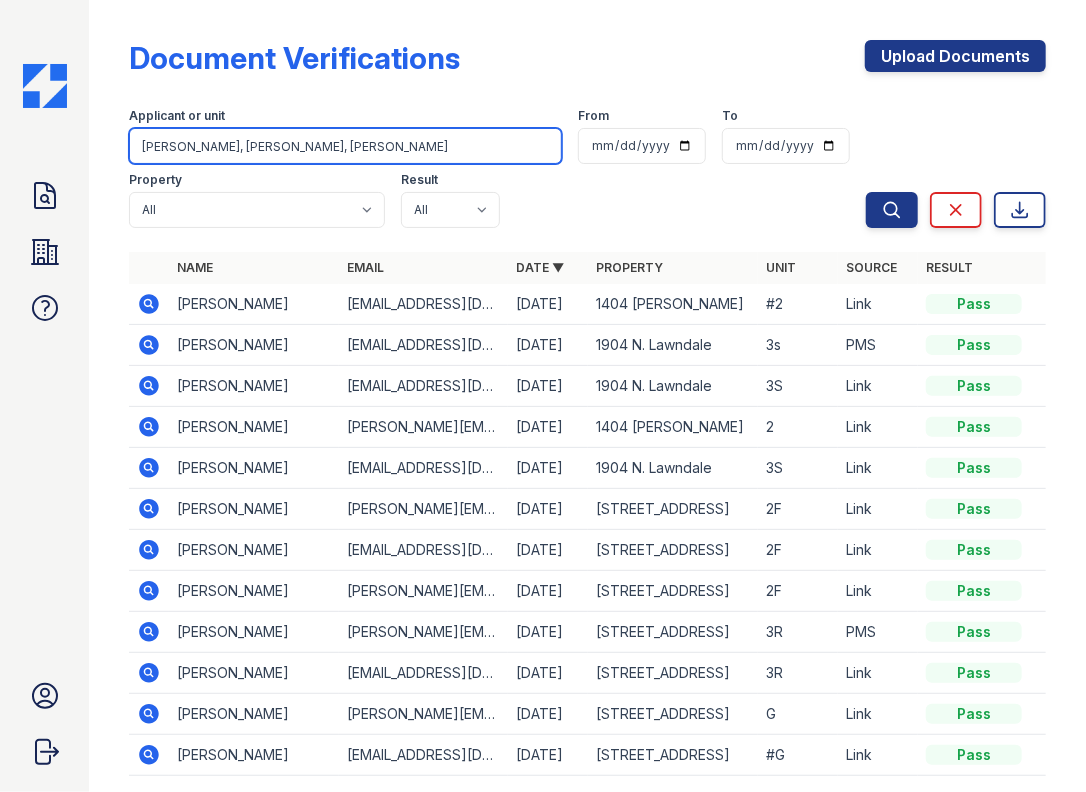 drag, startPoint x: 348, startPoint y: 145, endPoint x: -71, endPoint y: 155, distance: 419.11932 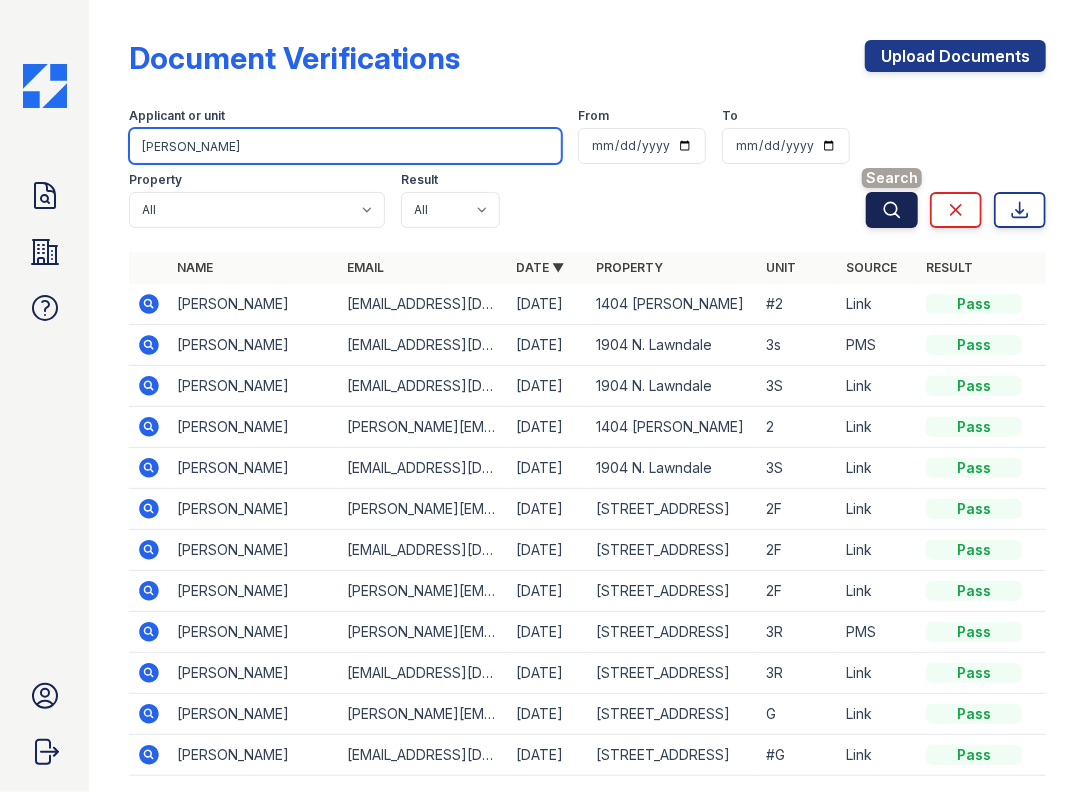 type on "Dana Morris" 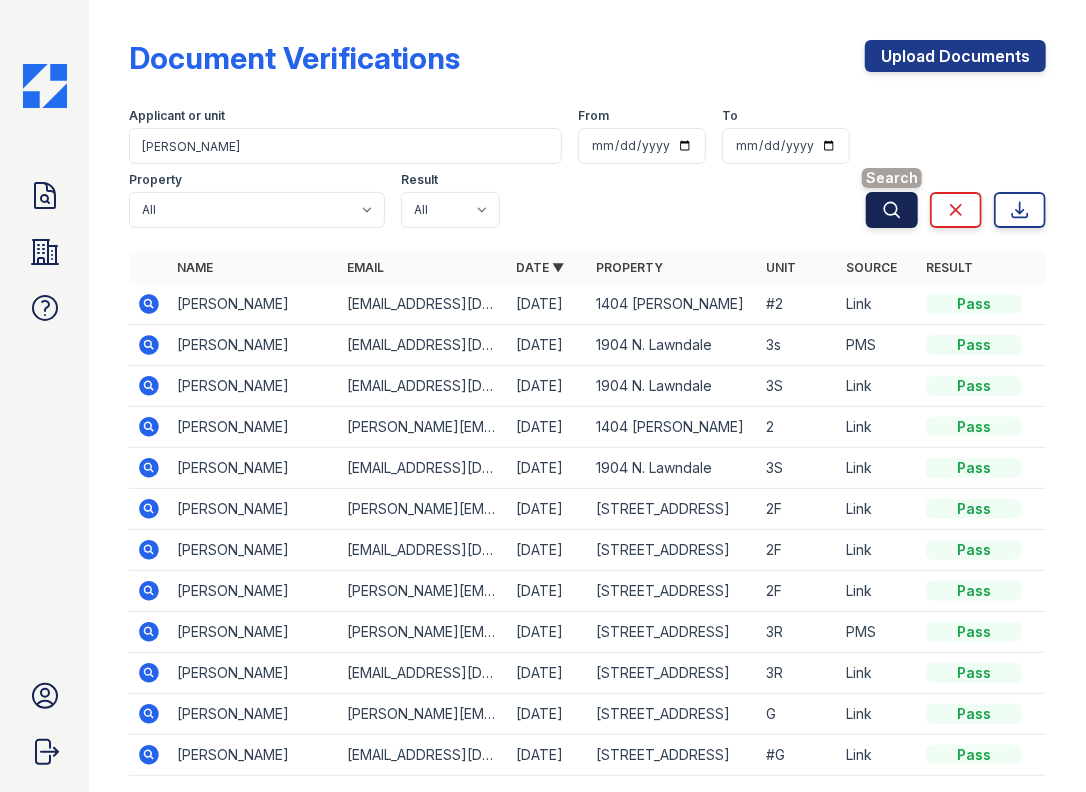 click on "Search" at bounding box center [892, 210] 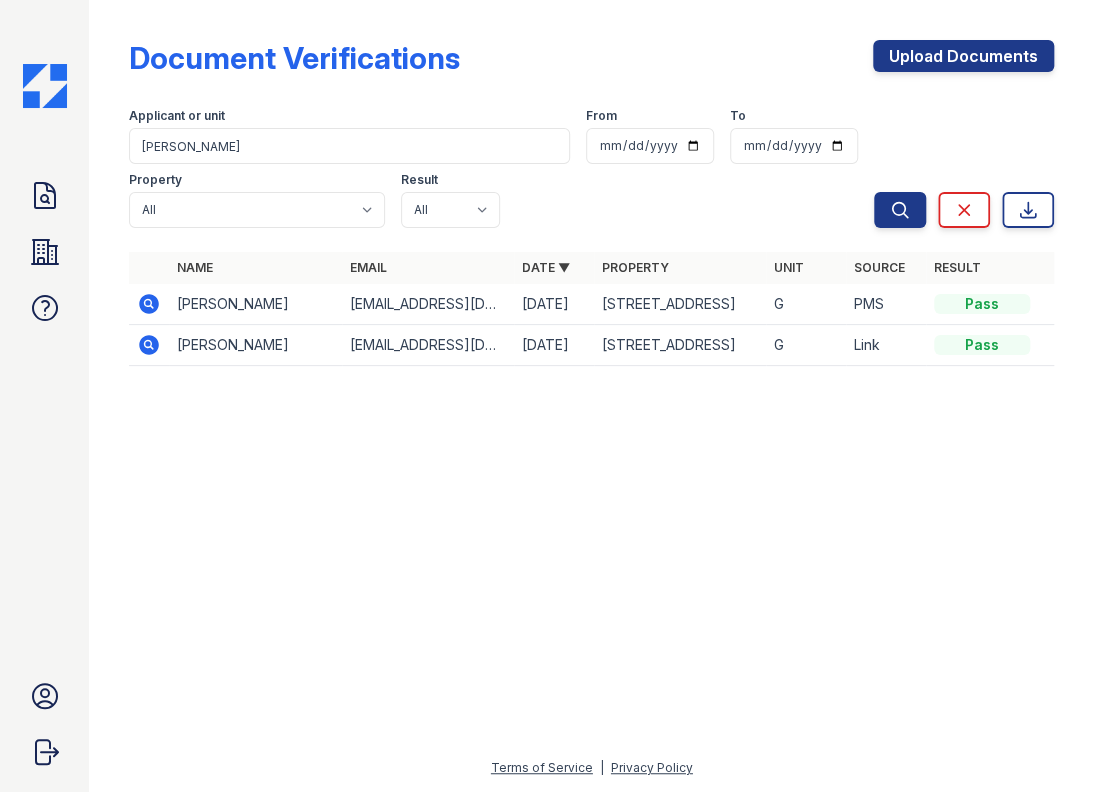 click 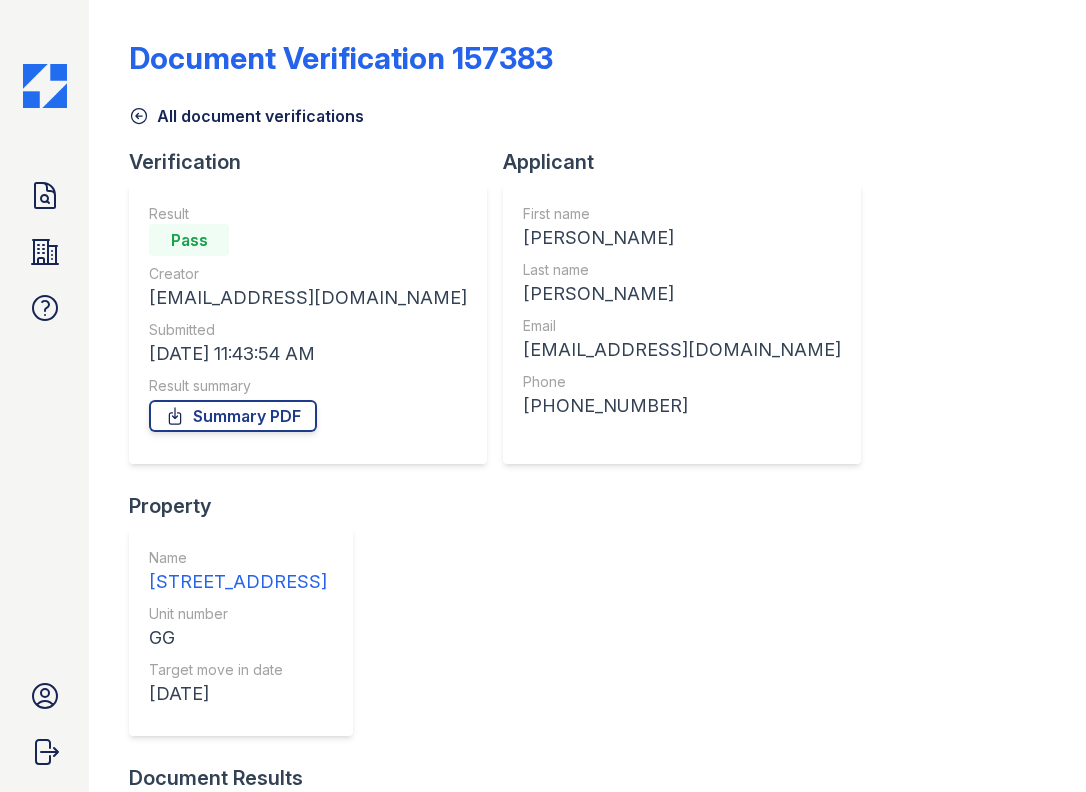 scroll, scrollTop: 0, scrollLeft: 0, axis: both 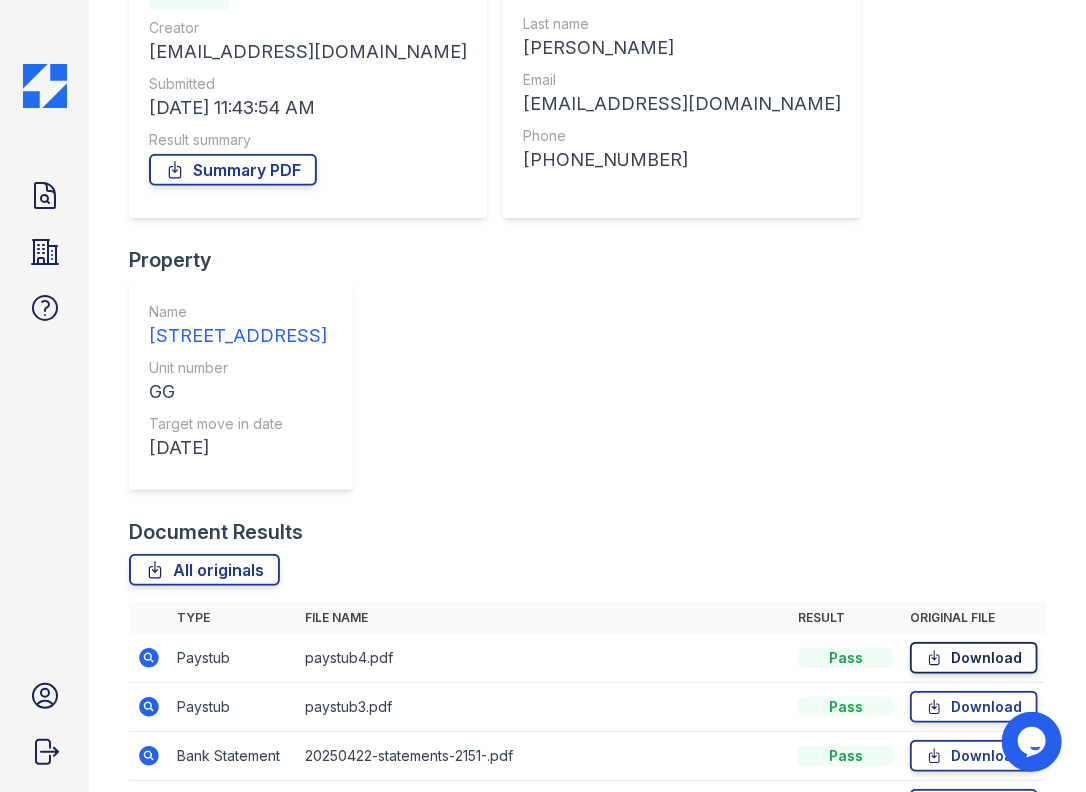 click 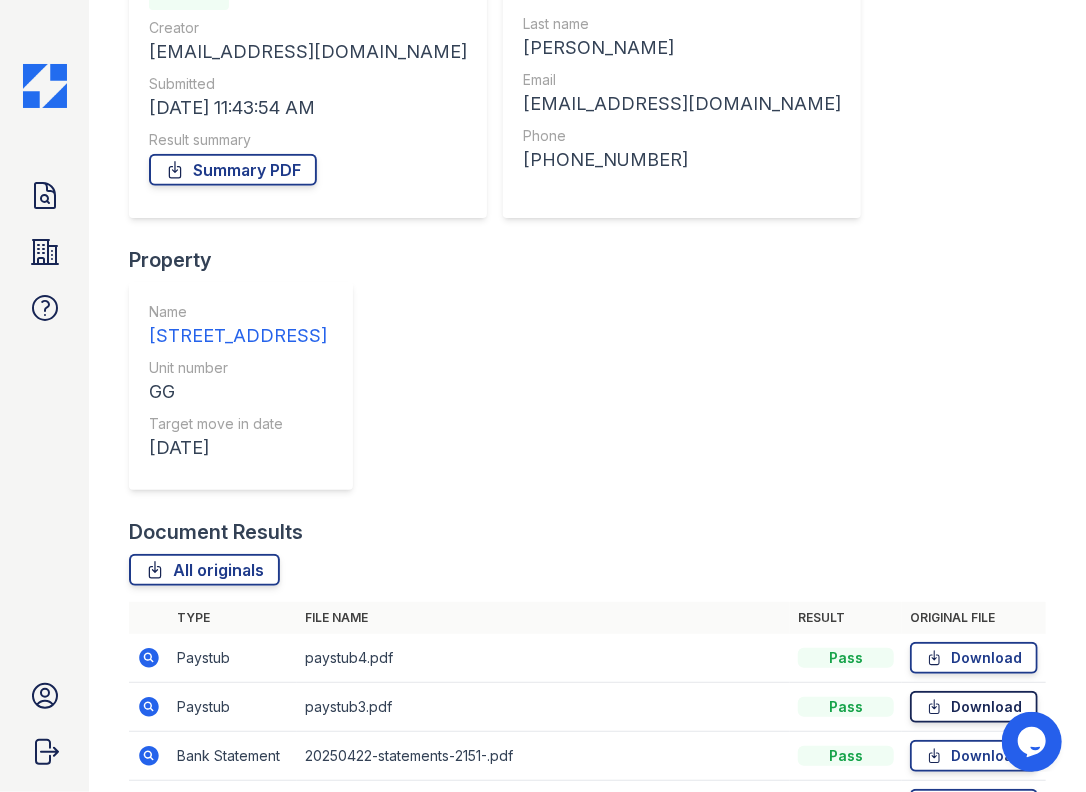 click 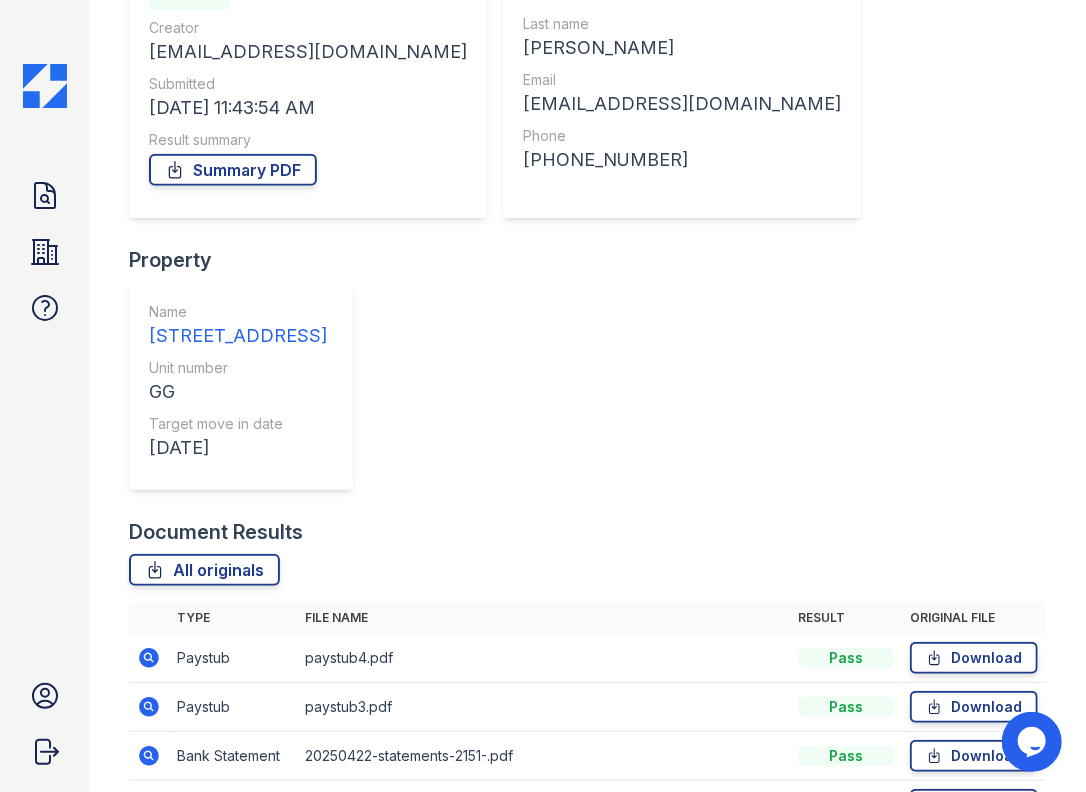 click on "All originals" at bounding box center [587, 570] 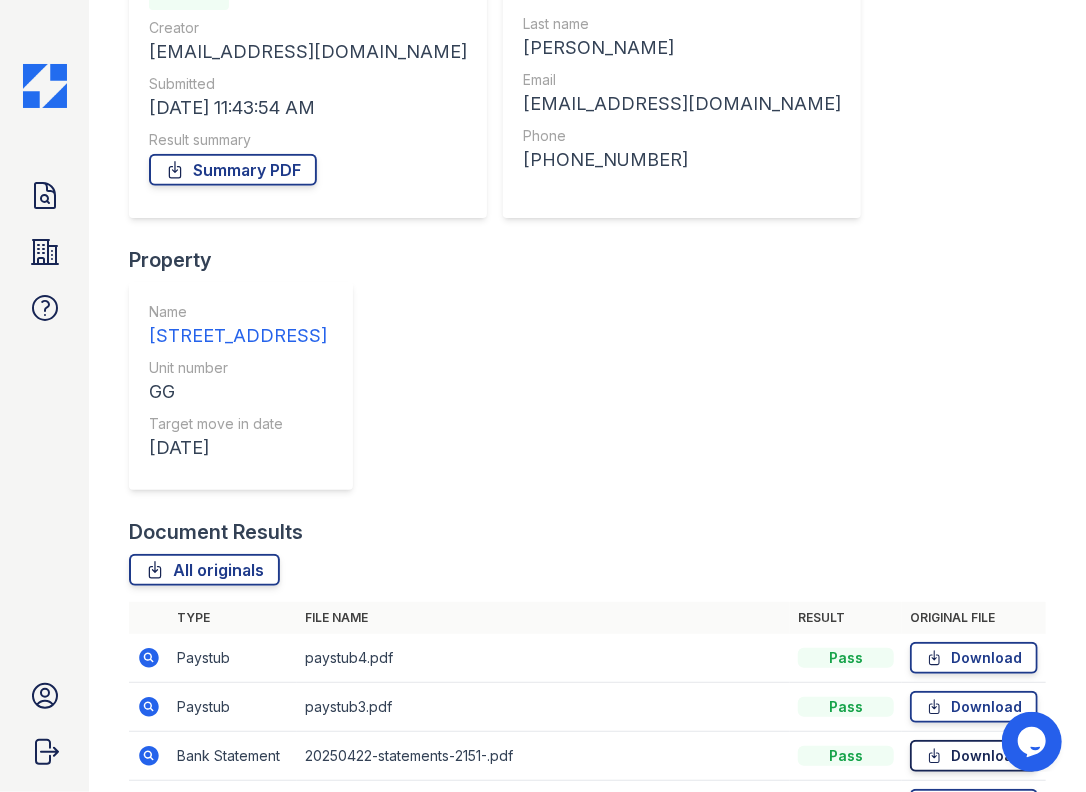 click 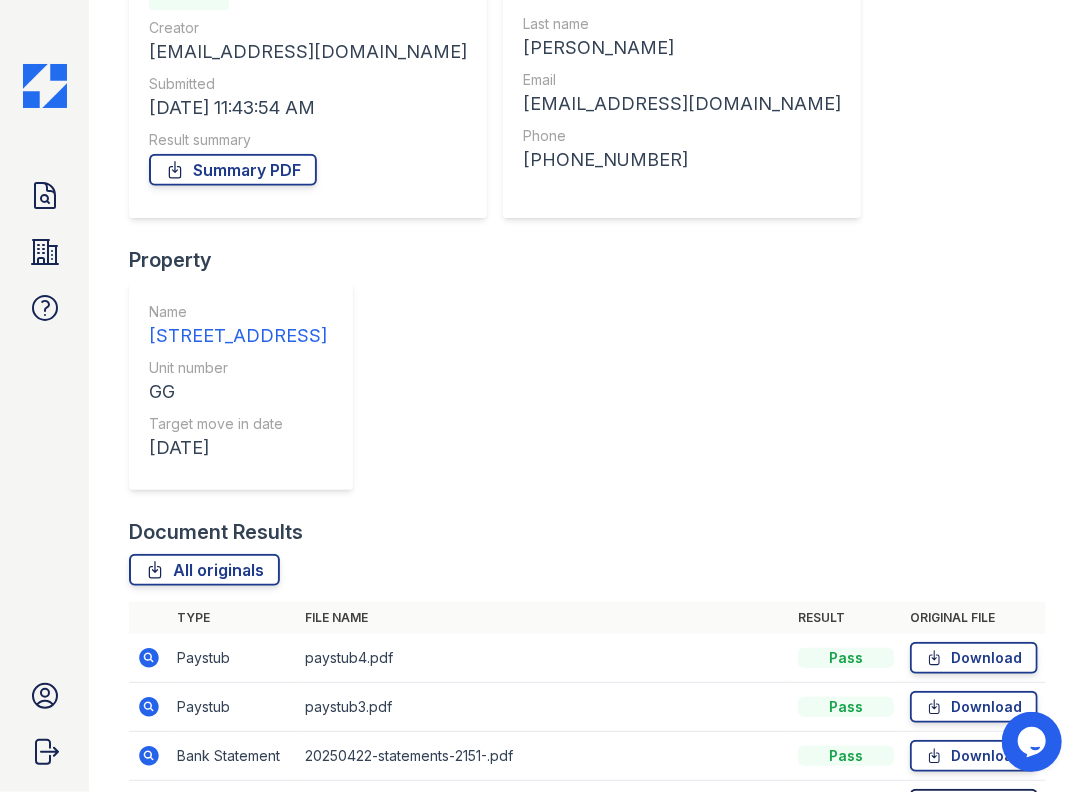click 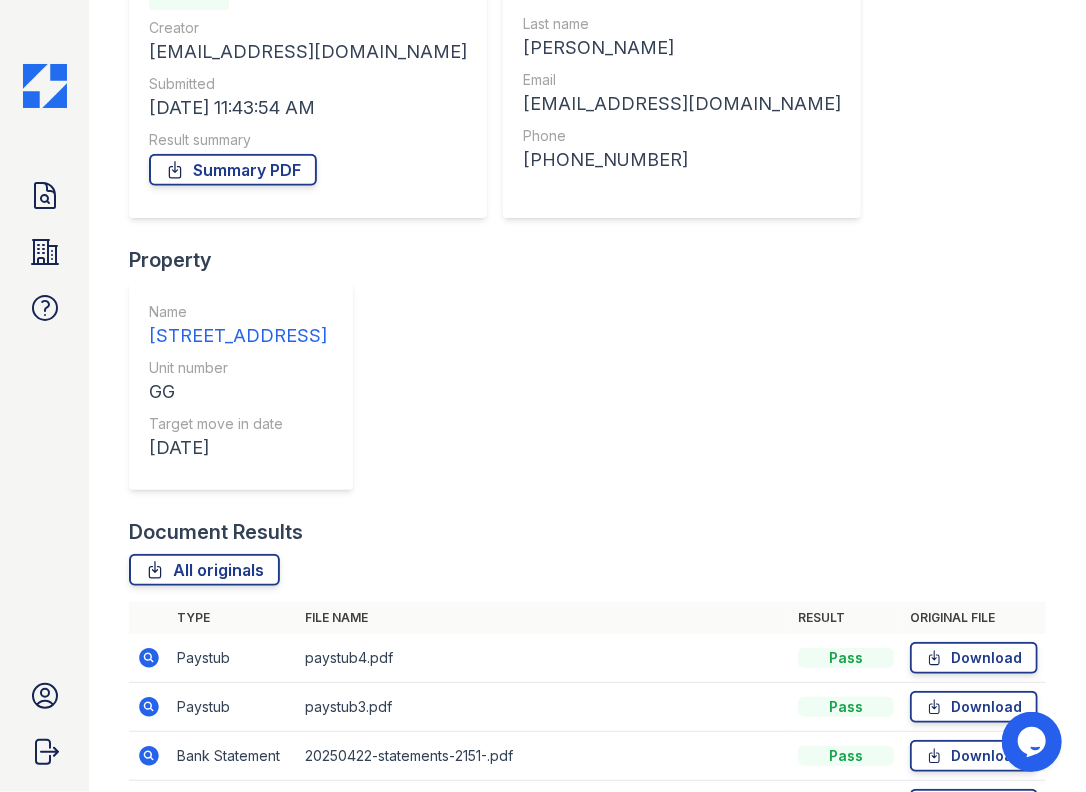 click 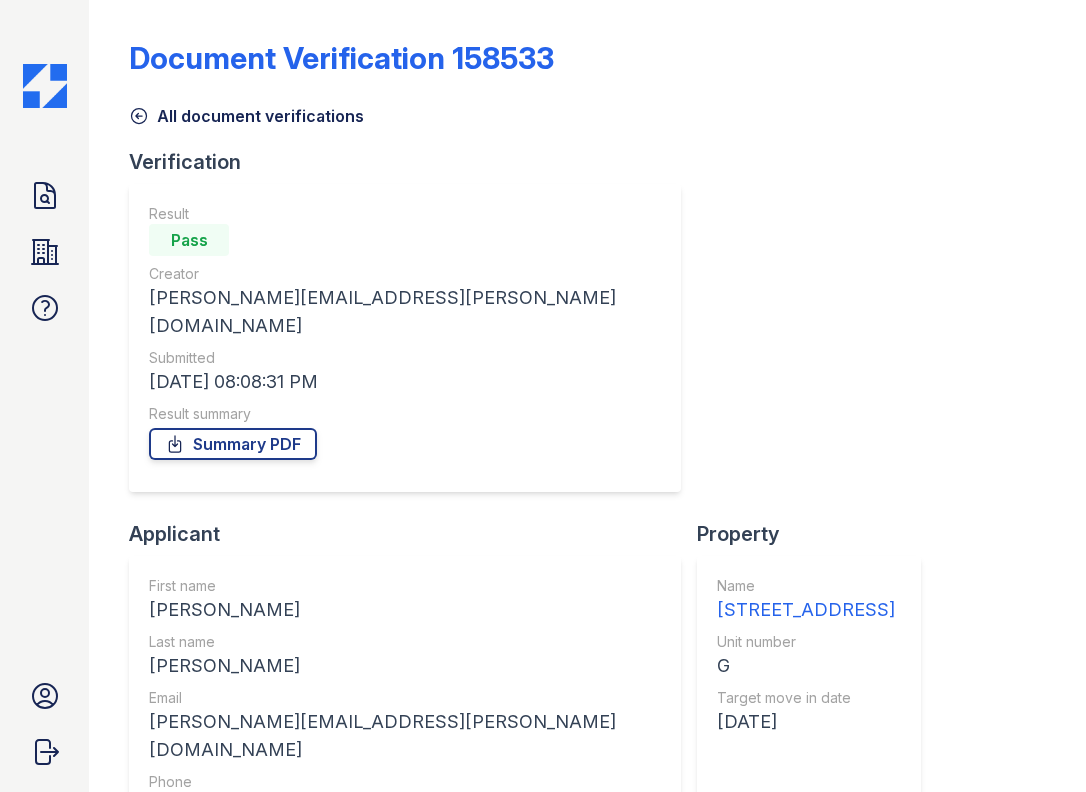 scroll, scrollTop: 0, scrollLeft: 0, axis: both 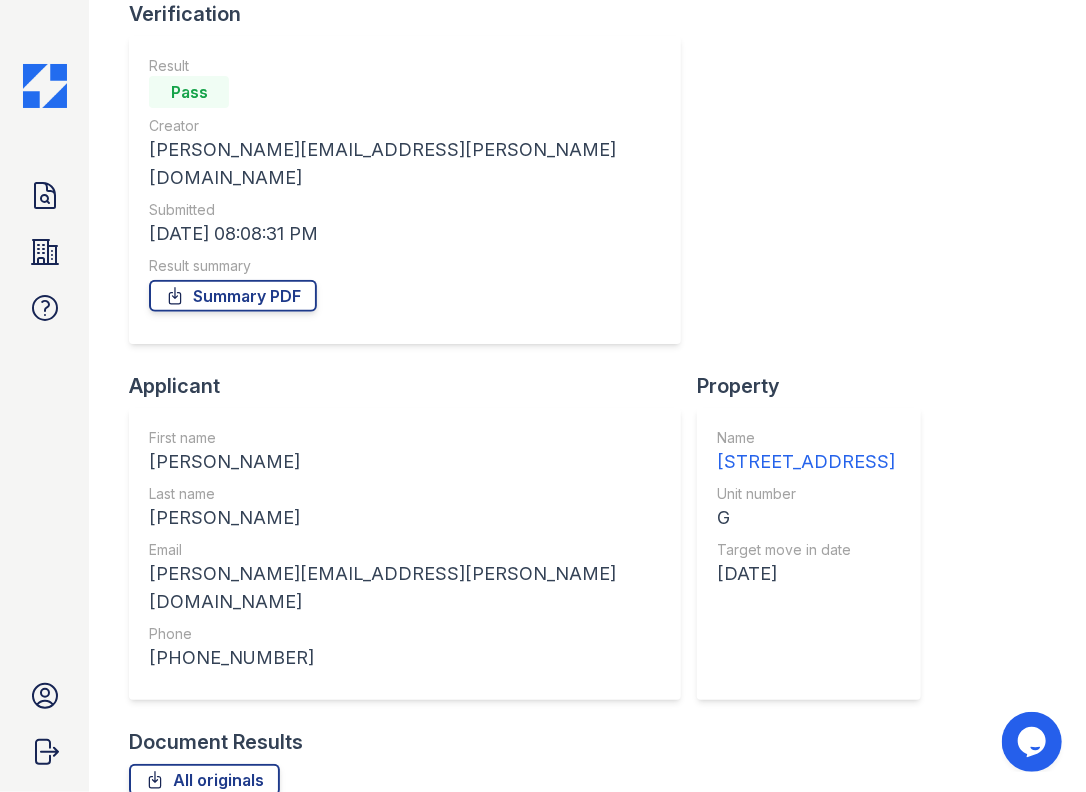 click 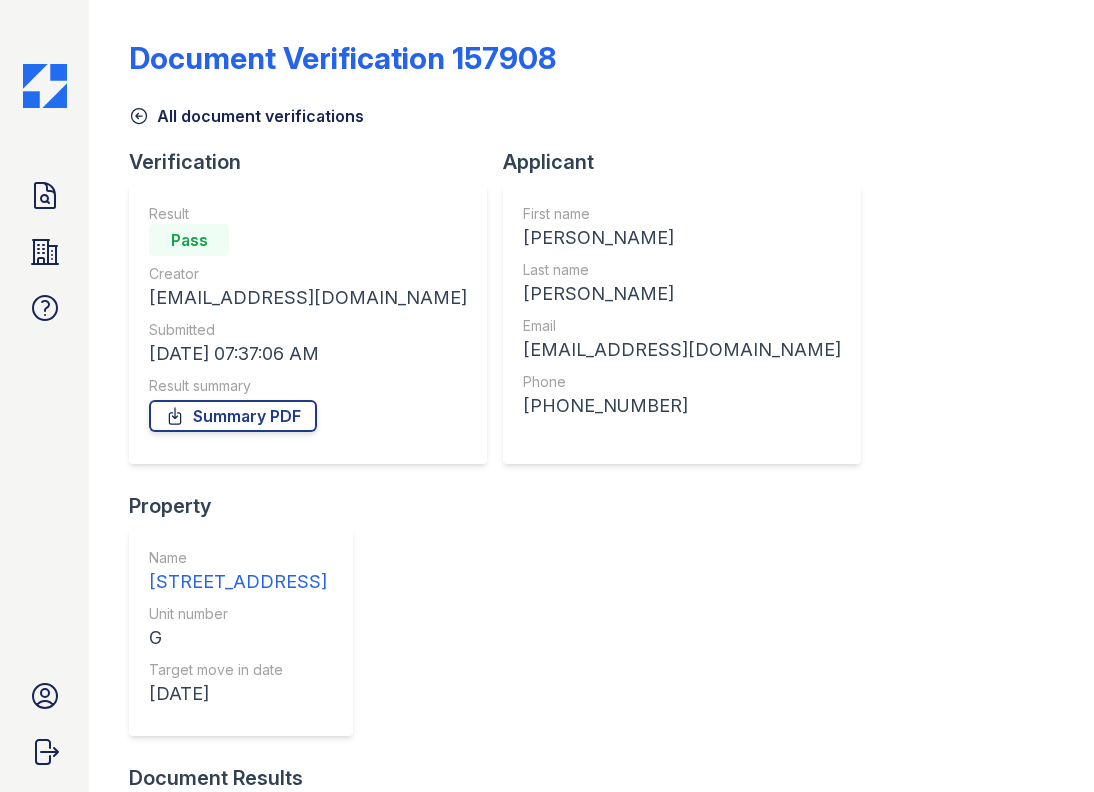 scroll, scrollTop: 0, scrollLeft: 0, axis: both 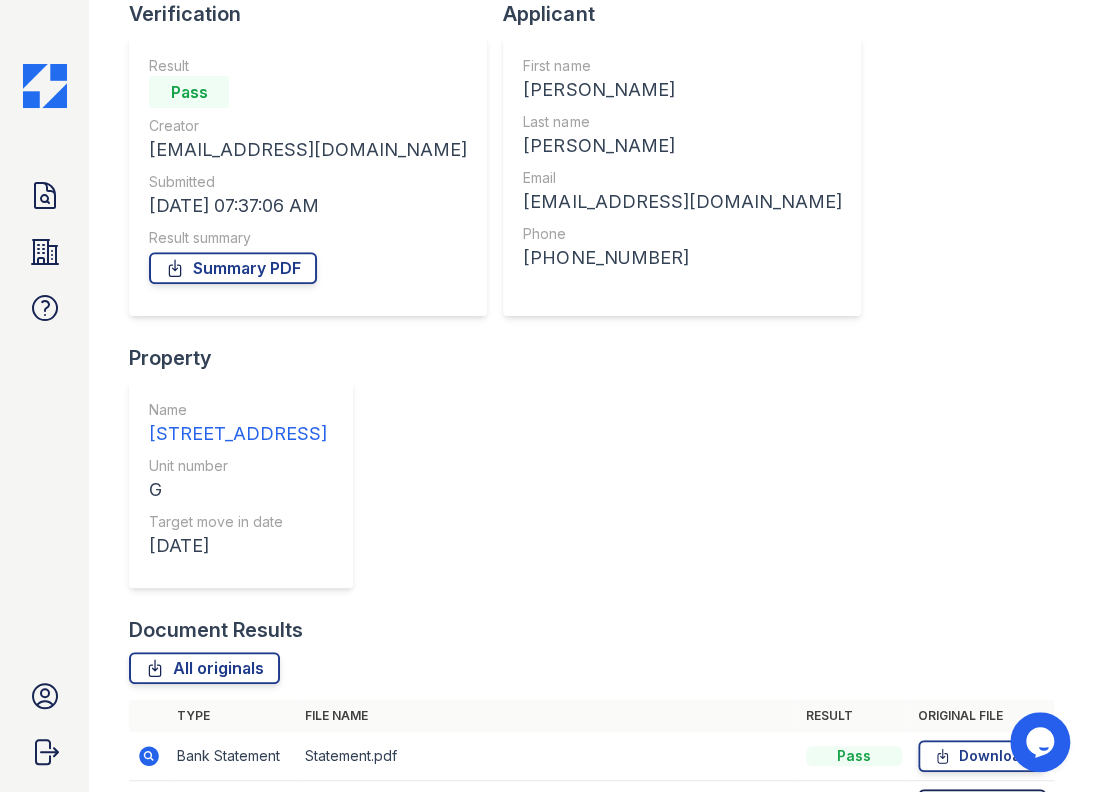 click 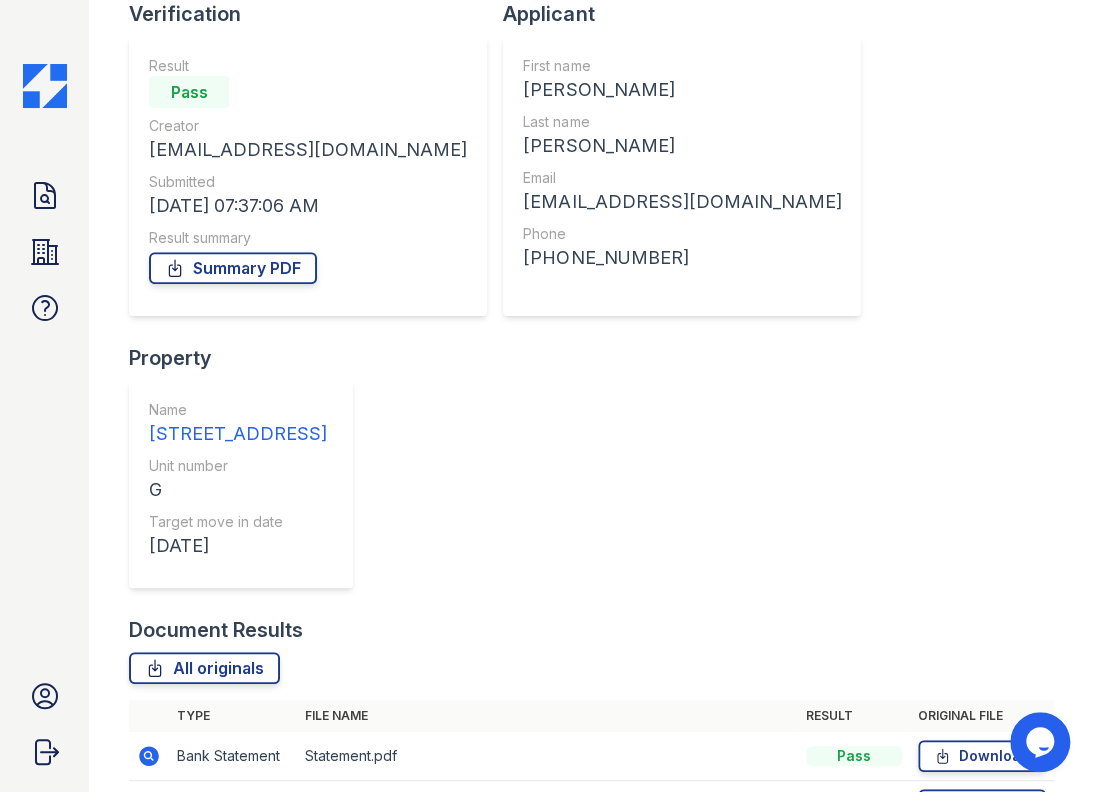 click 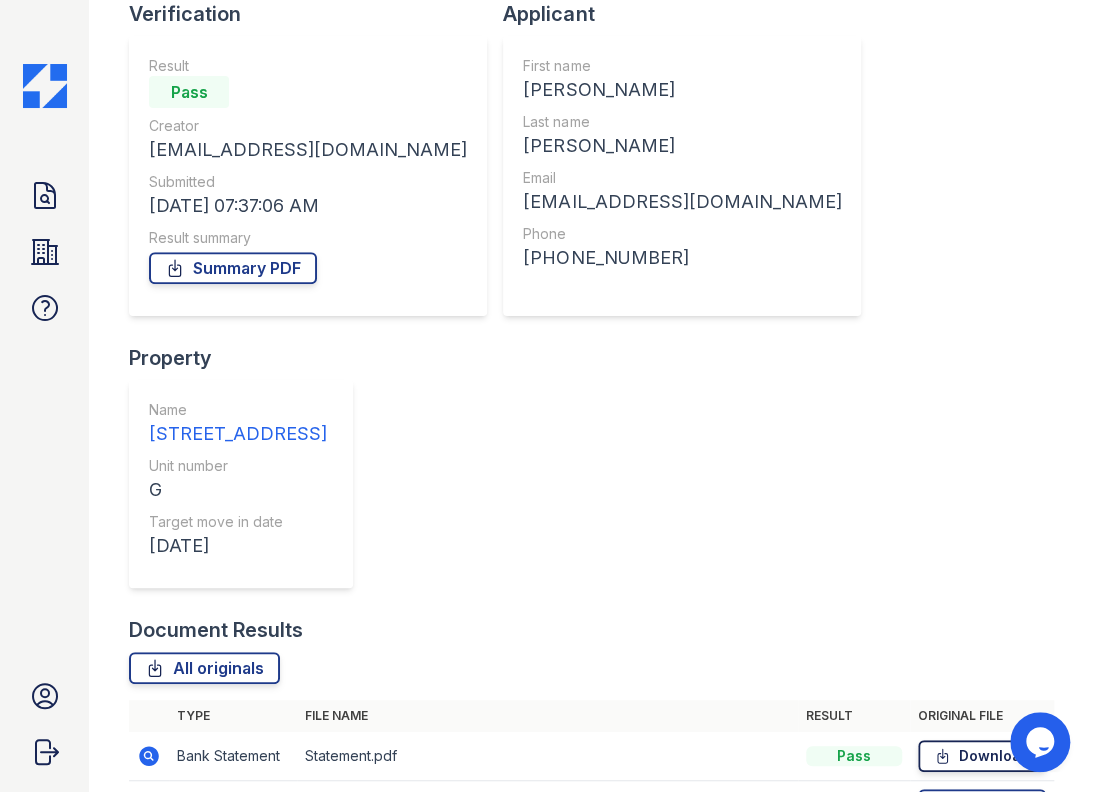 click 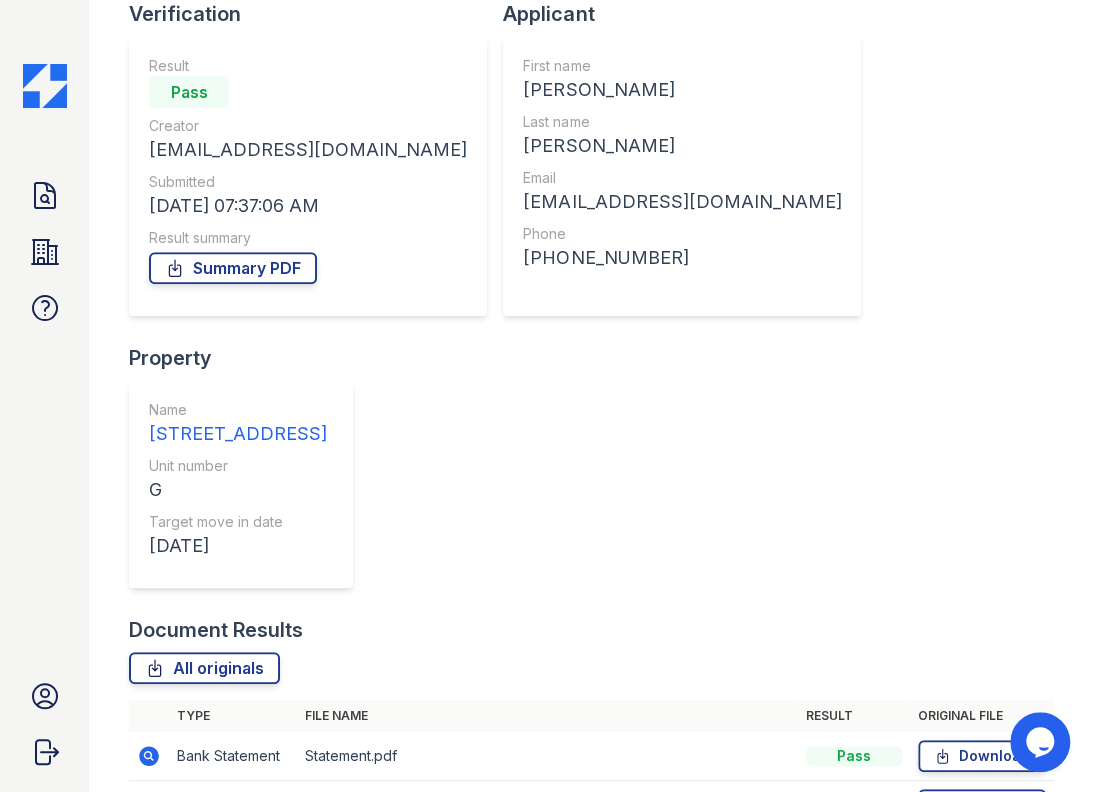 click 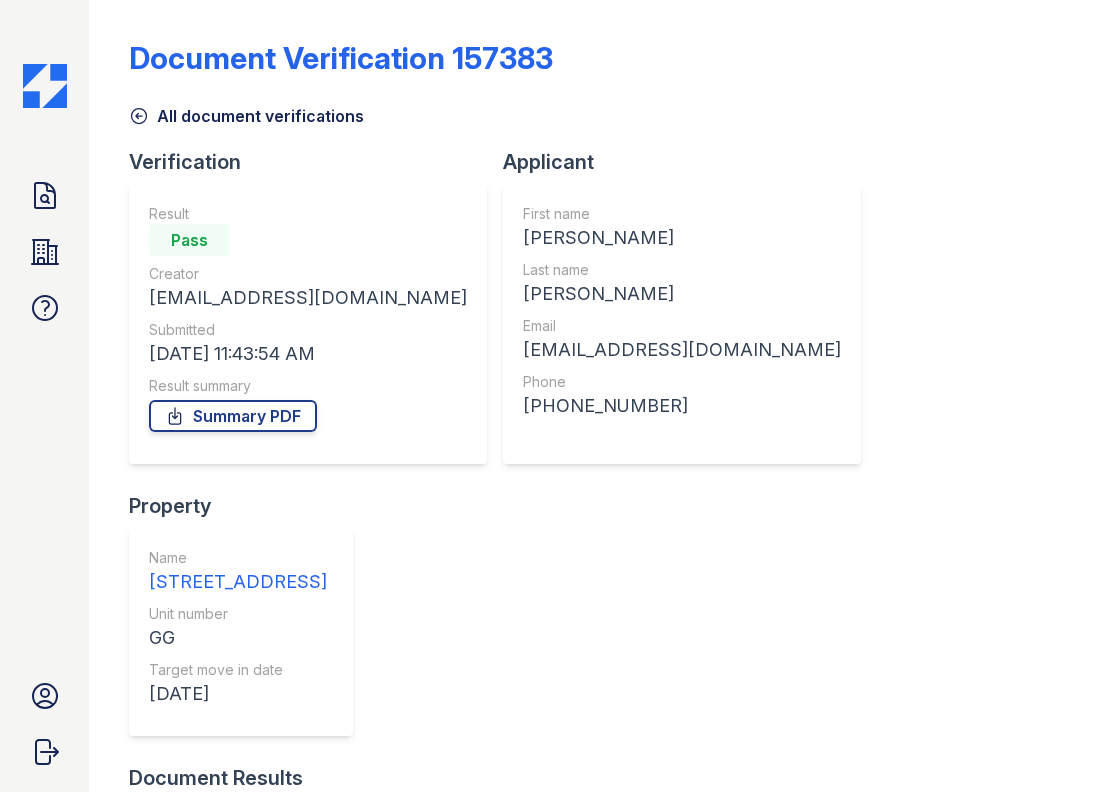 scroll, scrollTop: 0, scrollLeft: 0, axis: both 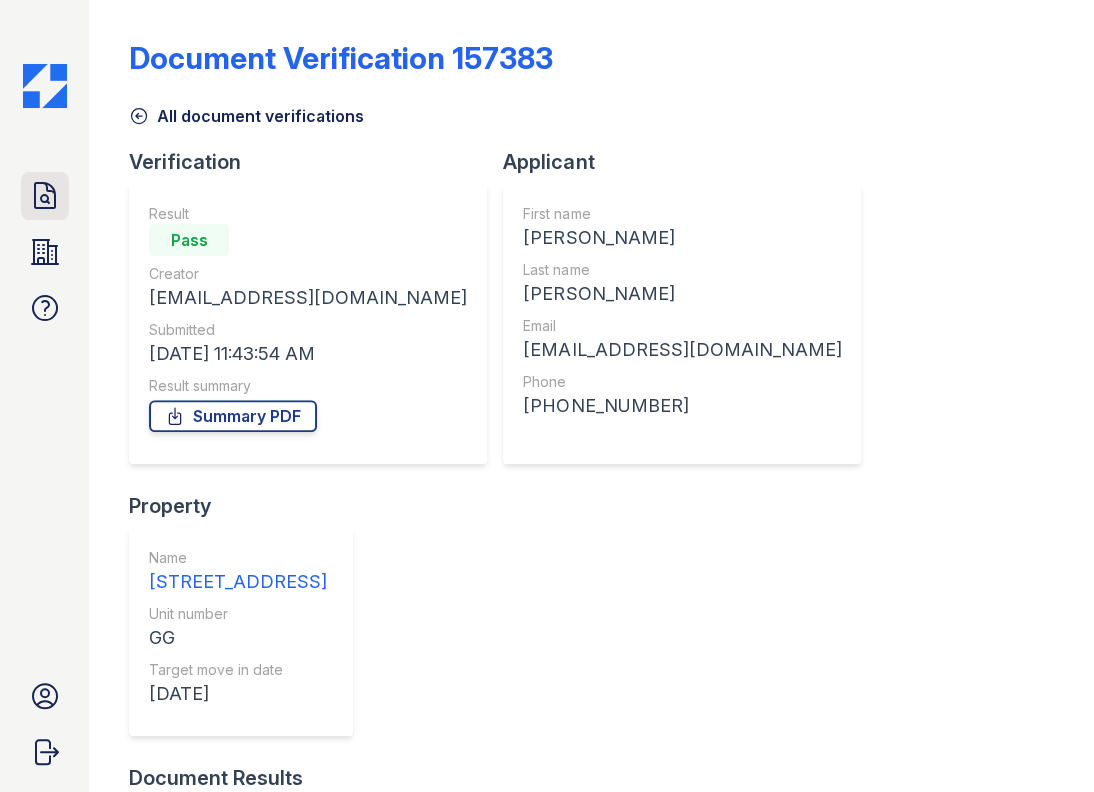 click 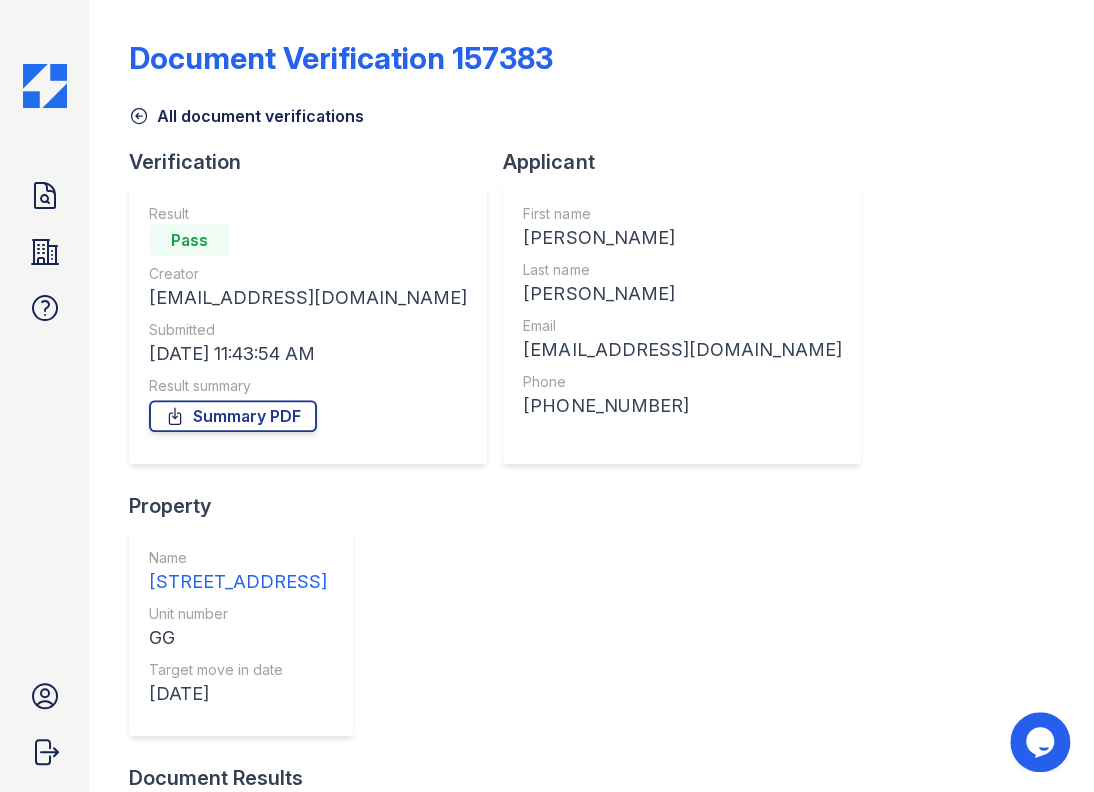 scroll, scrollTop: 0, scrollLeft: 0, axis: both 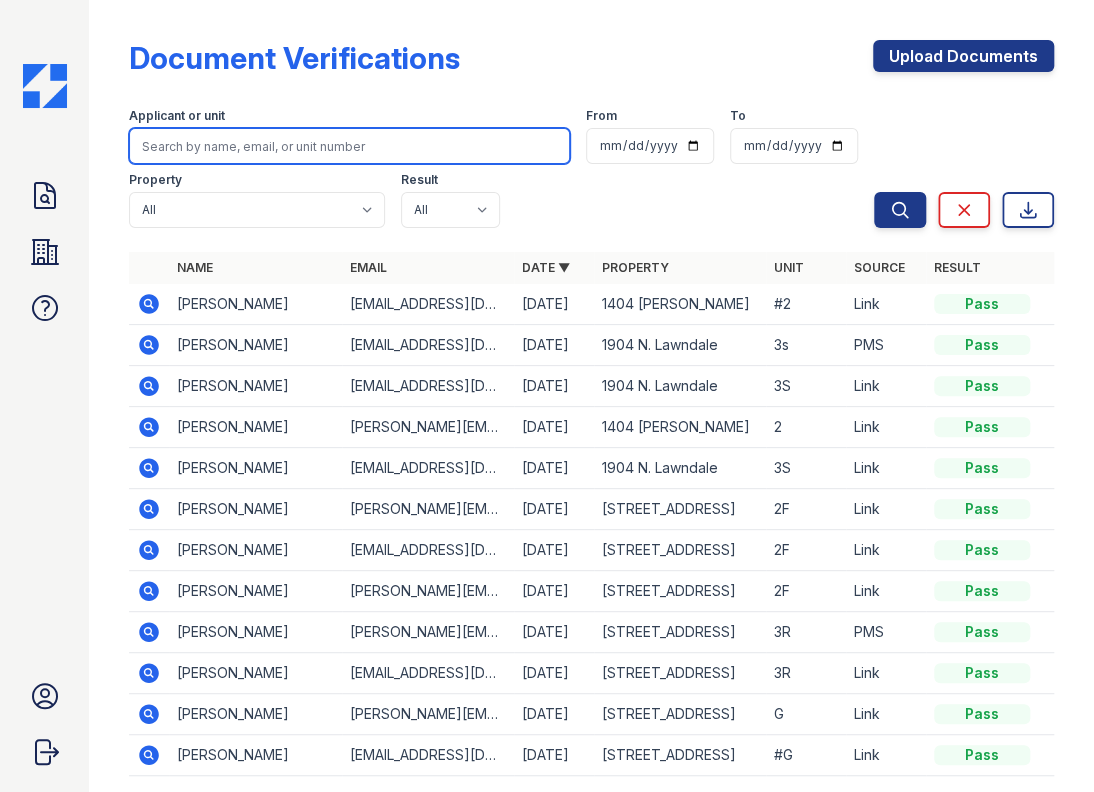 click at bounding box center (349, 146) 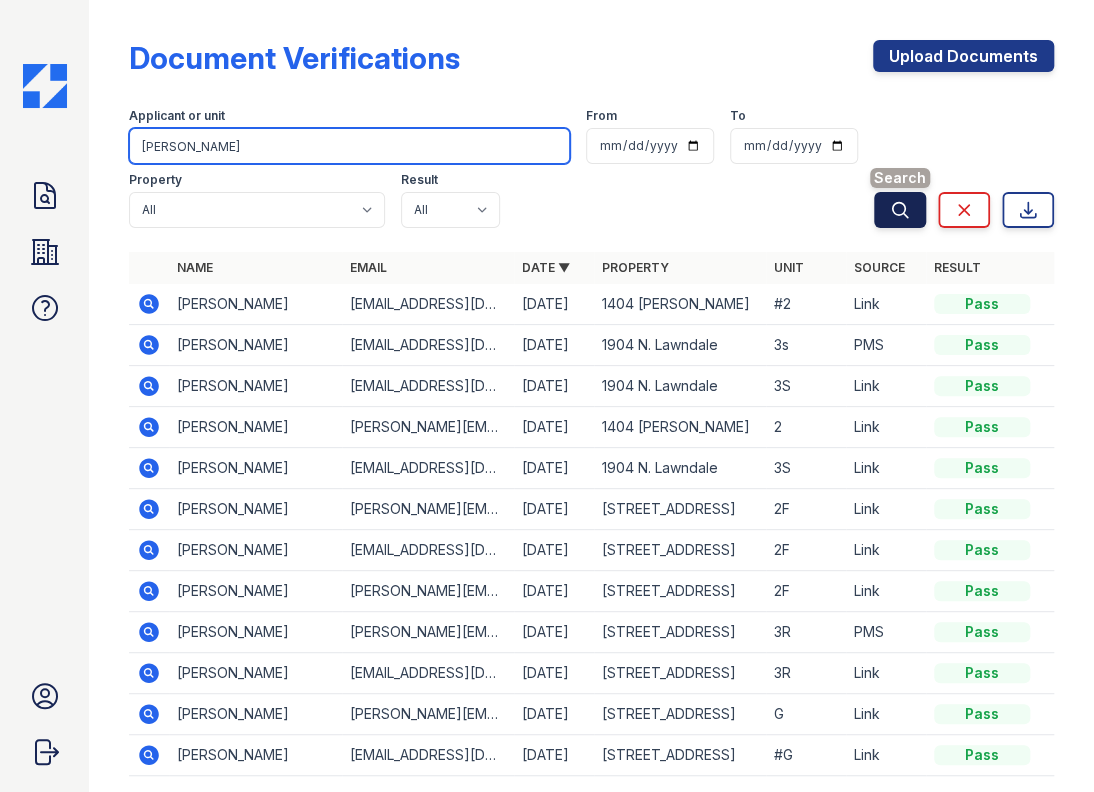 type on "Jose Orozco" 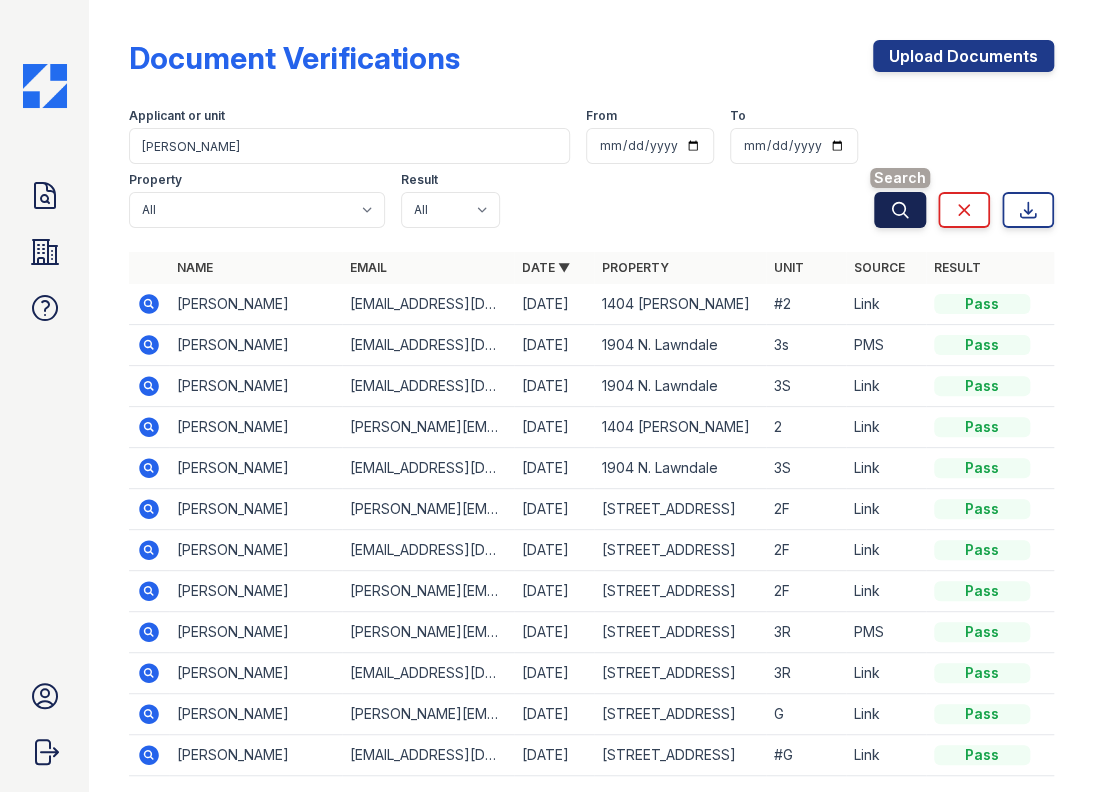click 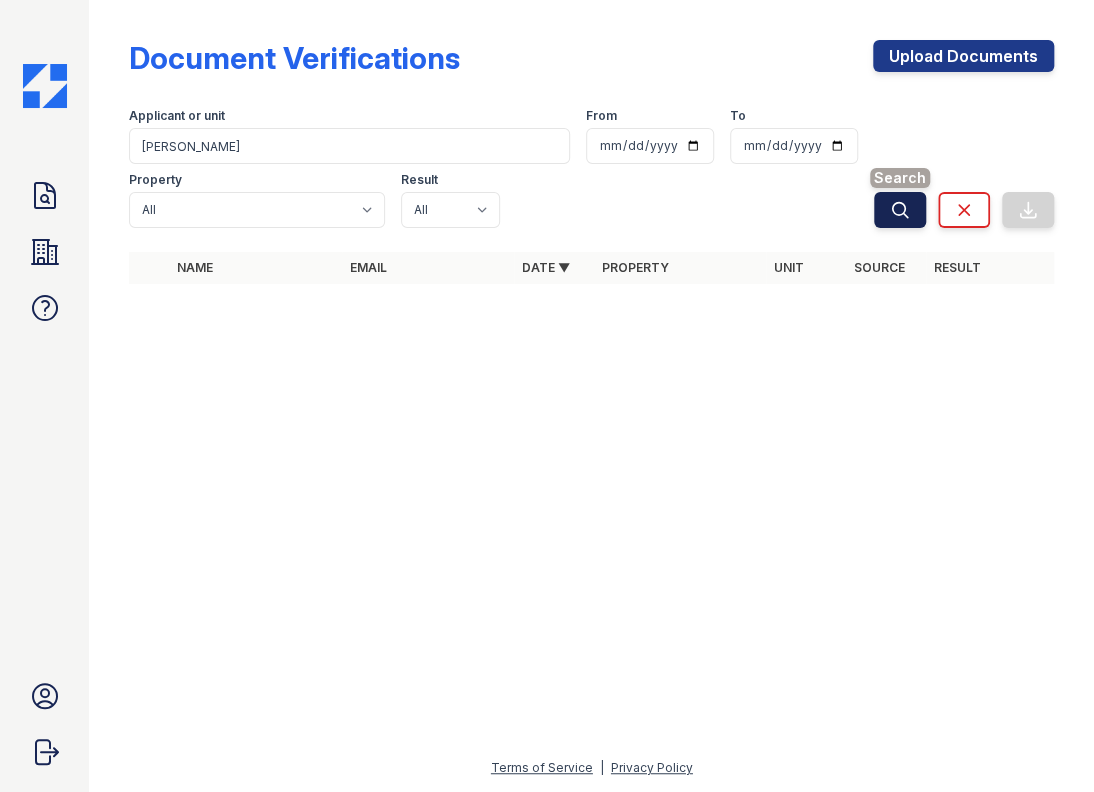 click 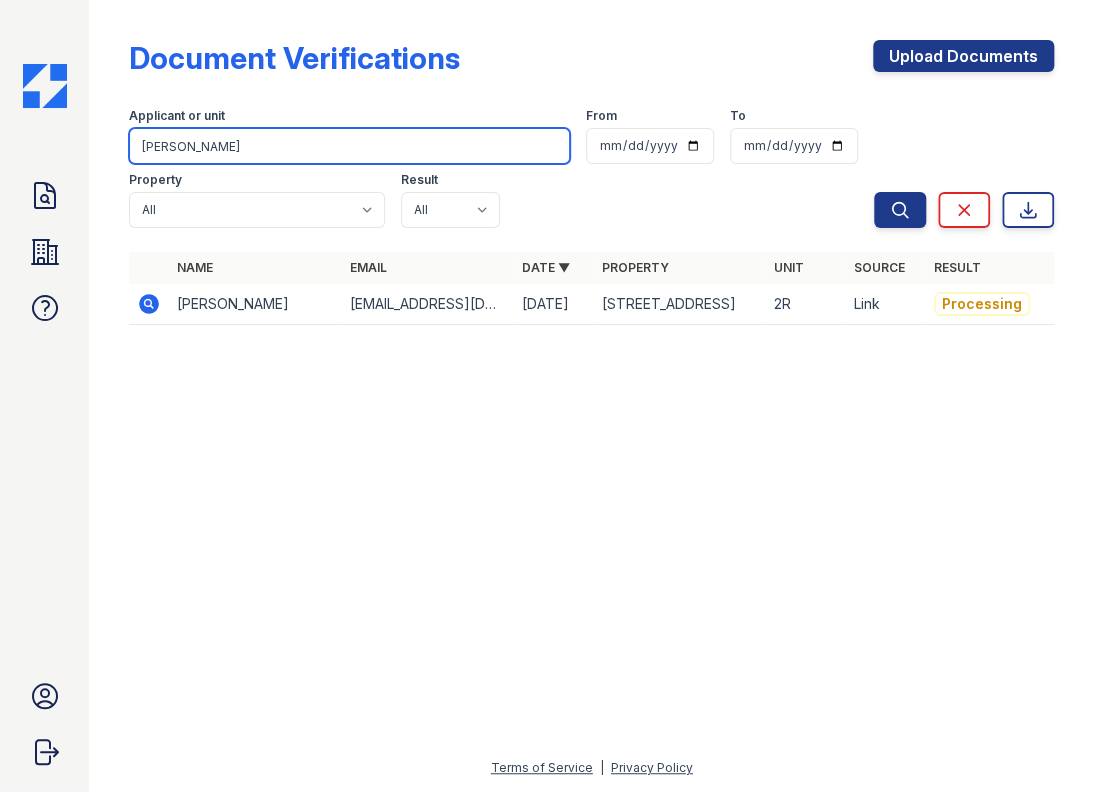drag, startPoint x: 251, startPoint y: 144, endPoint x: 72, endPoint y: 143, distance: 179.00279 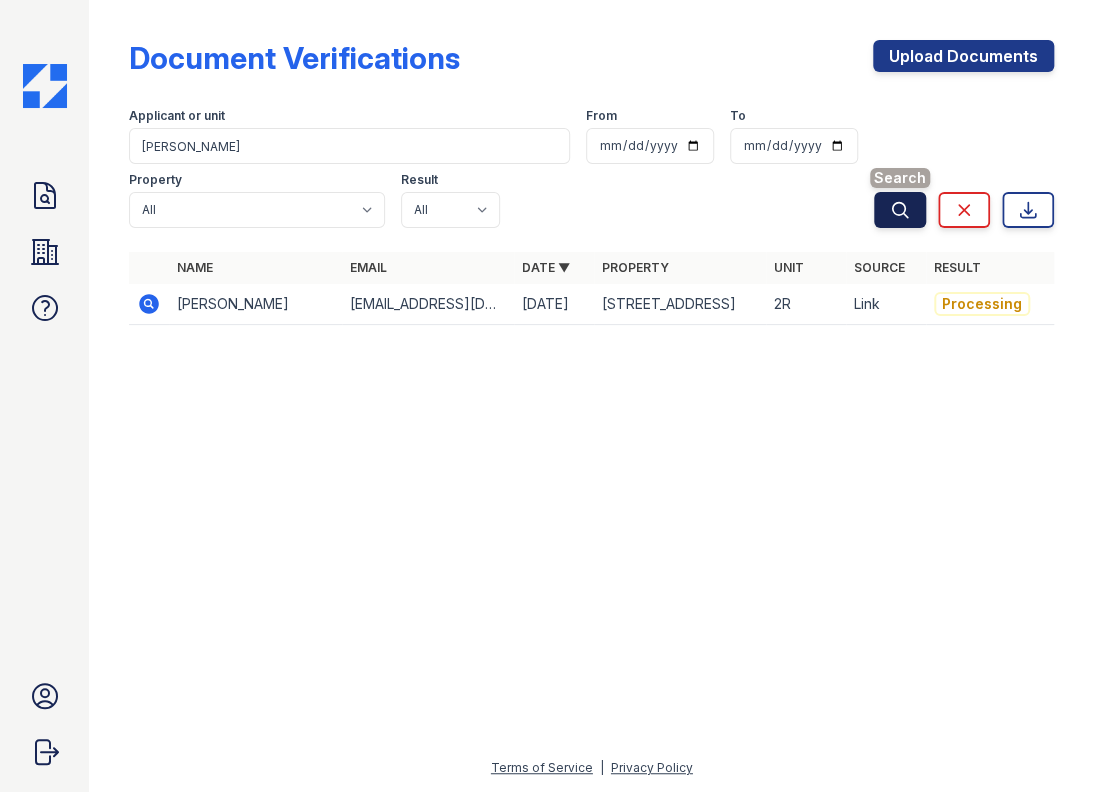 click on "Search" at bounding box center [900, 210] 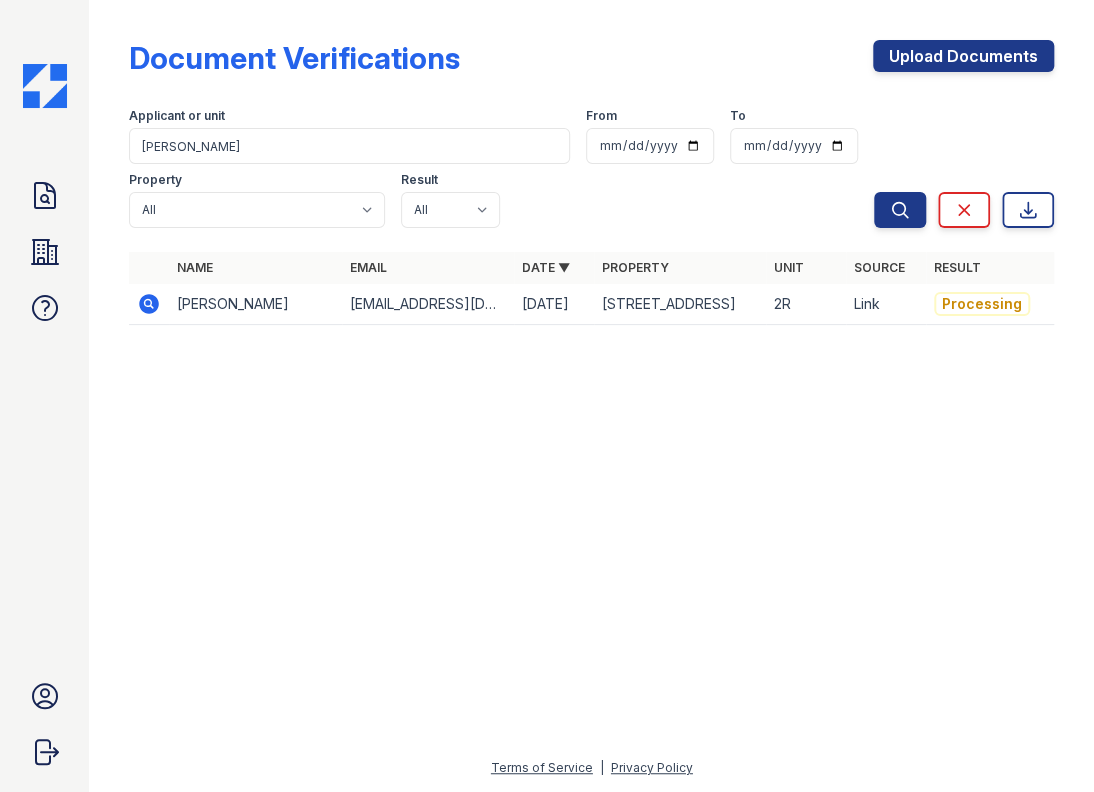 click 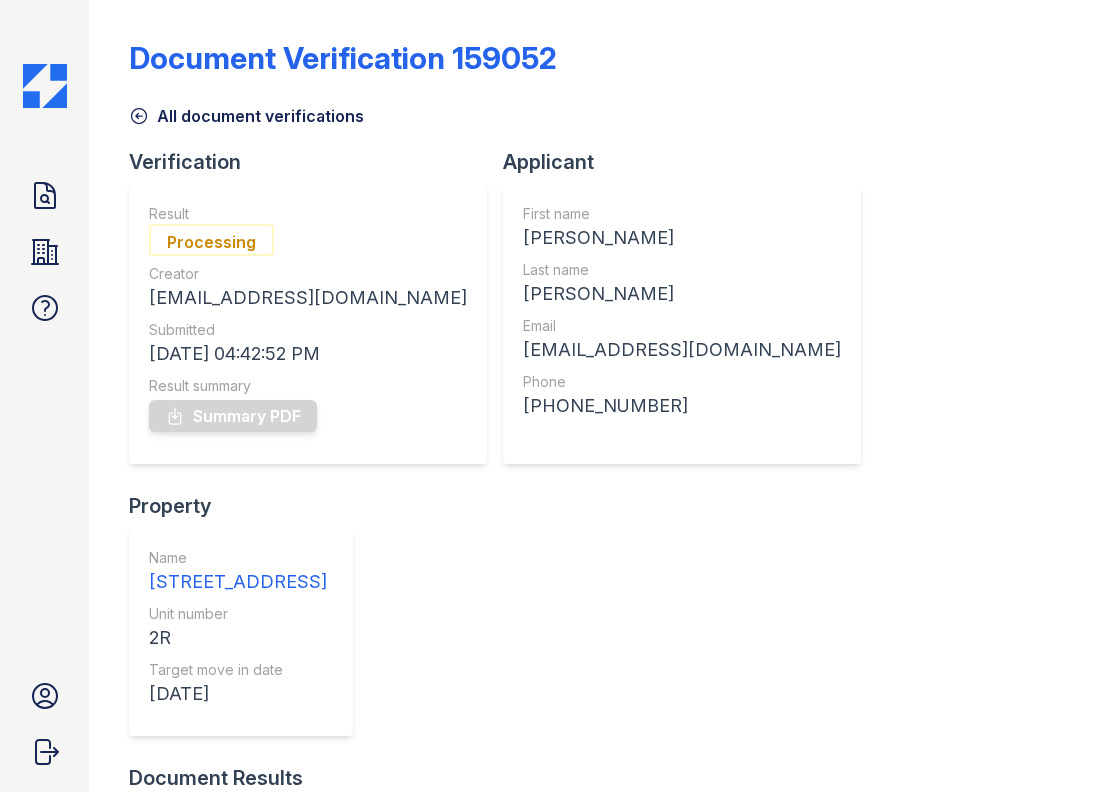 scroll, scrollTop: 0, scrollLeft: 0, axis: both 